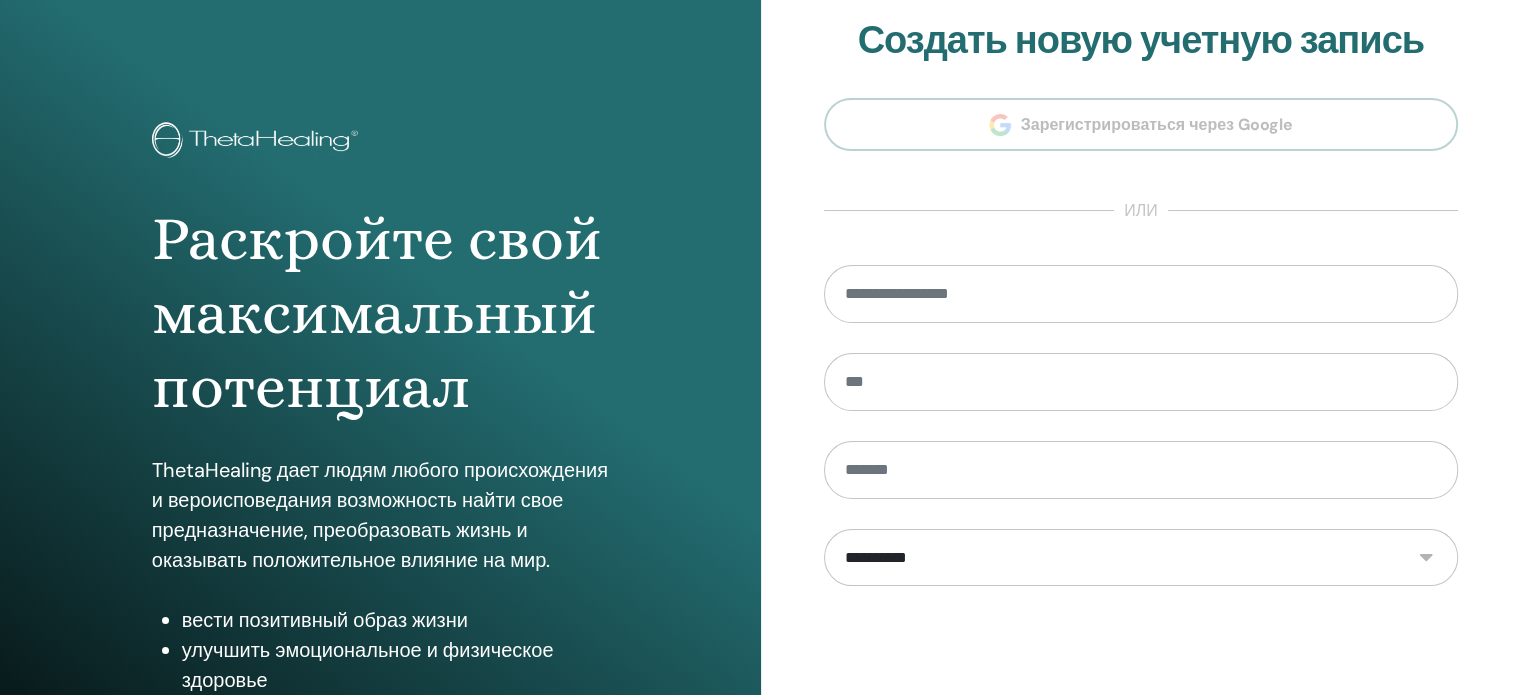 scroll, scrollTop: 264, scrollLeft: 0, axis: vertical 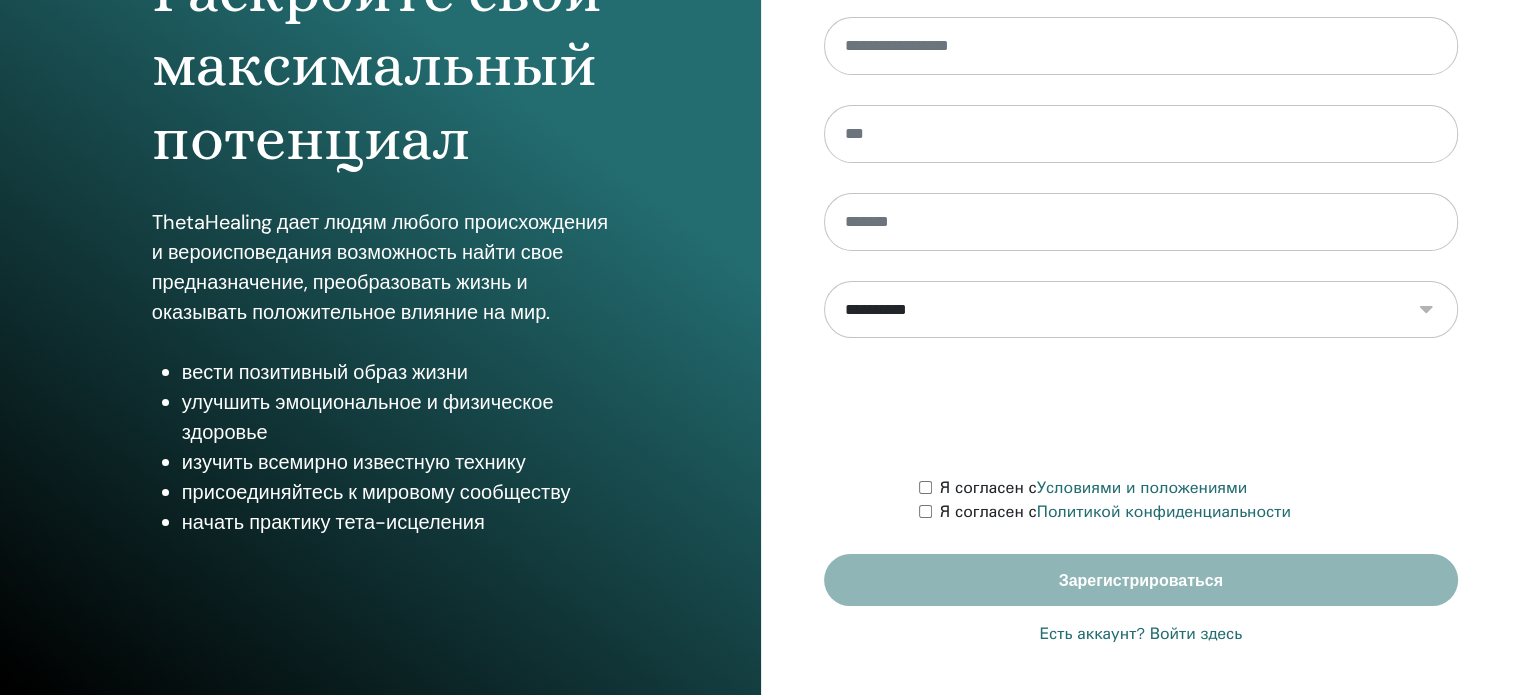 click on "Есть аккаунт? Войти здесь" at bounding box center (1140, 634) 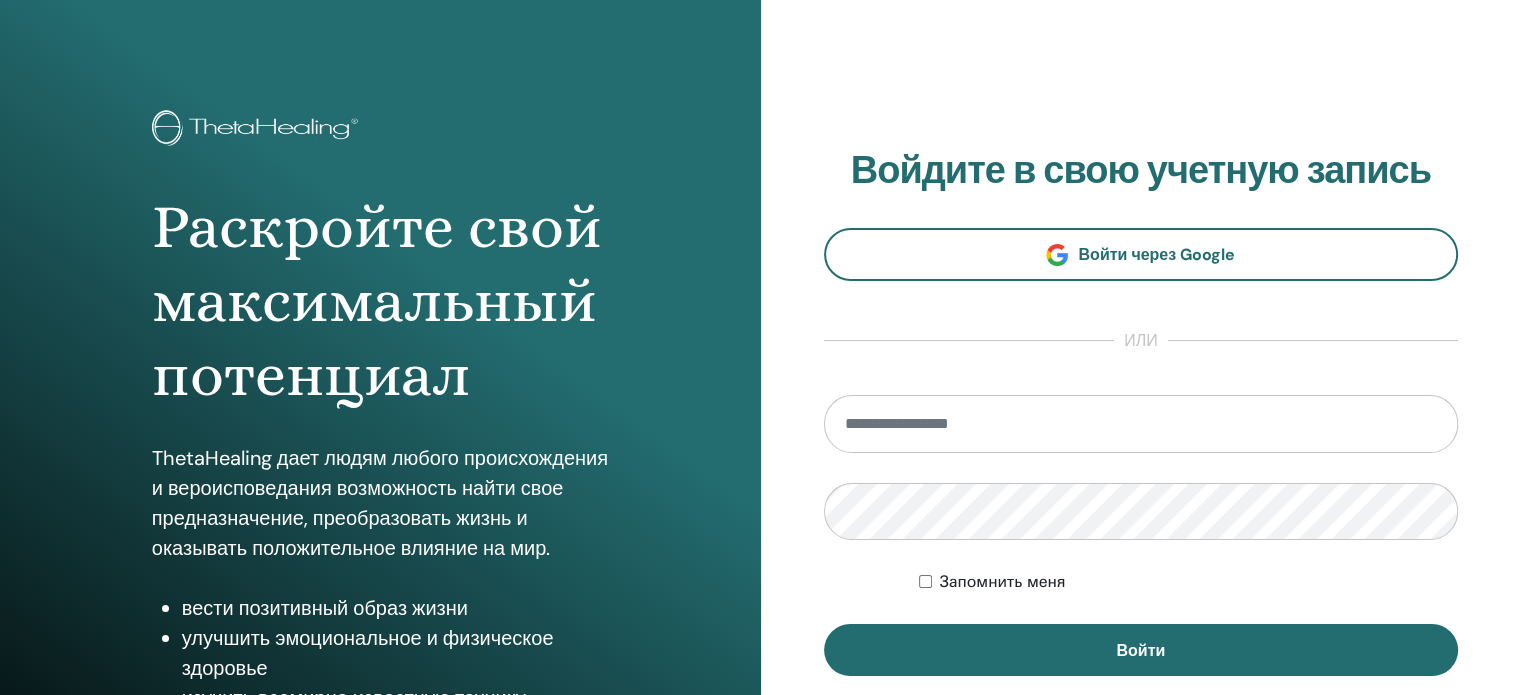scroll, scrollTop: 0, scrollLeft: 0, axis: both 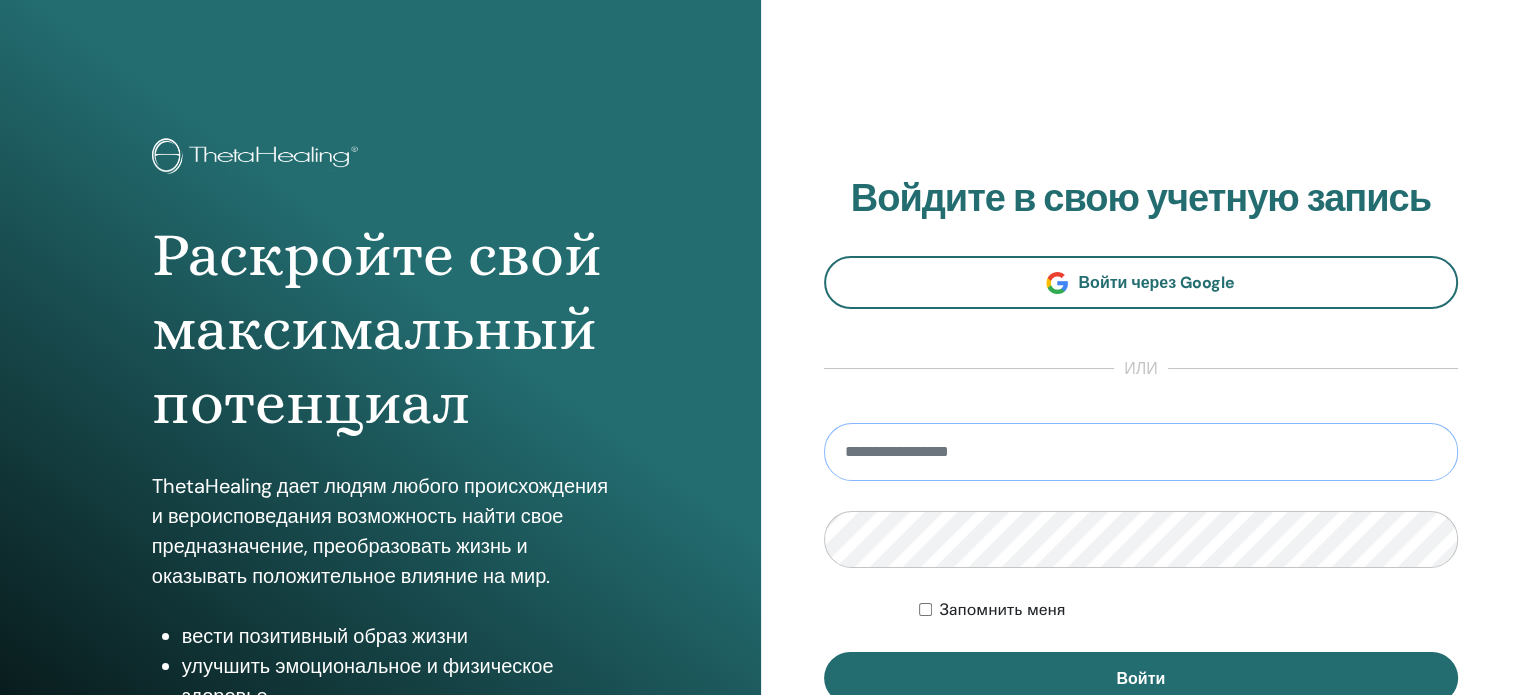 click at bounding box center [1141, 452] 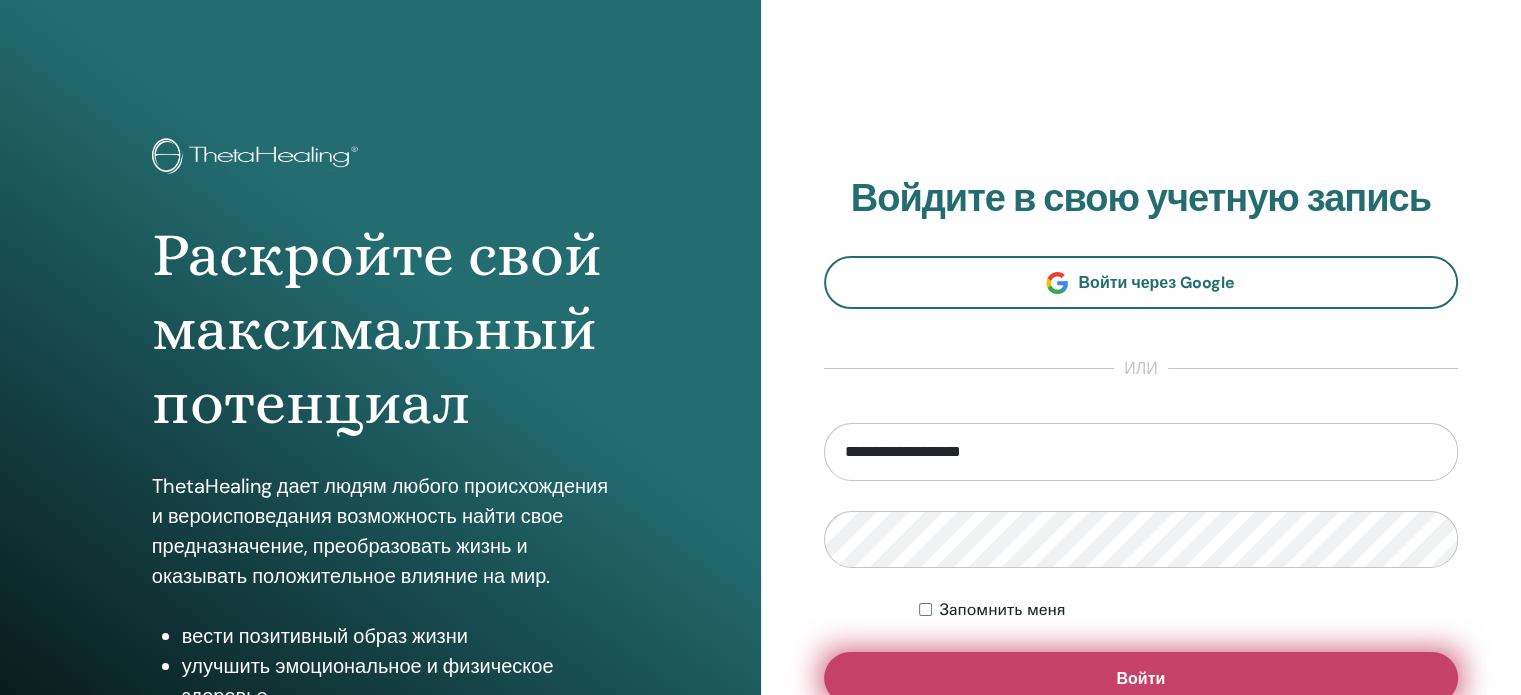 click on "Войти" at bounding box center (1141, 678) 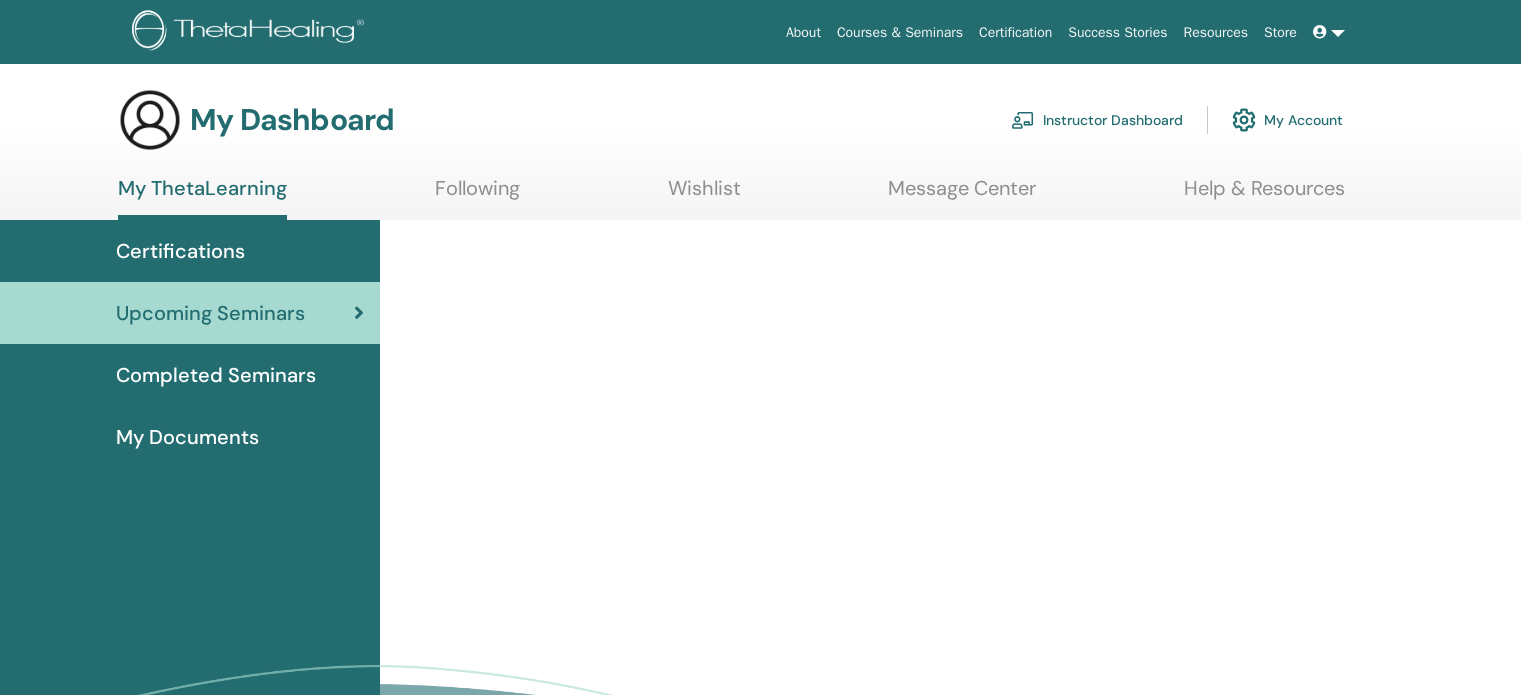 scroll, scrollTop: 0, scrollLeft: 0, axis: both 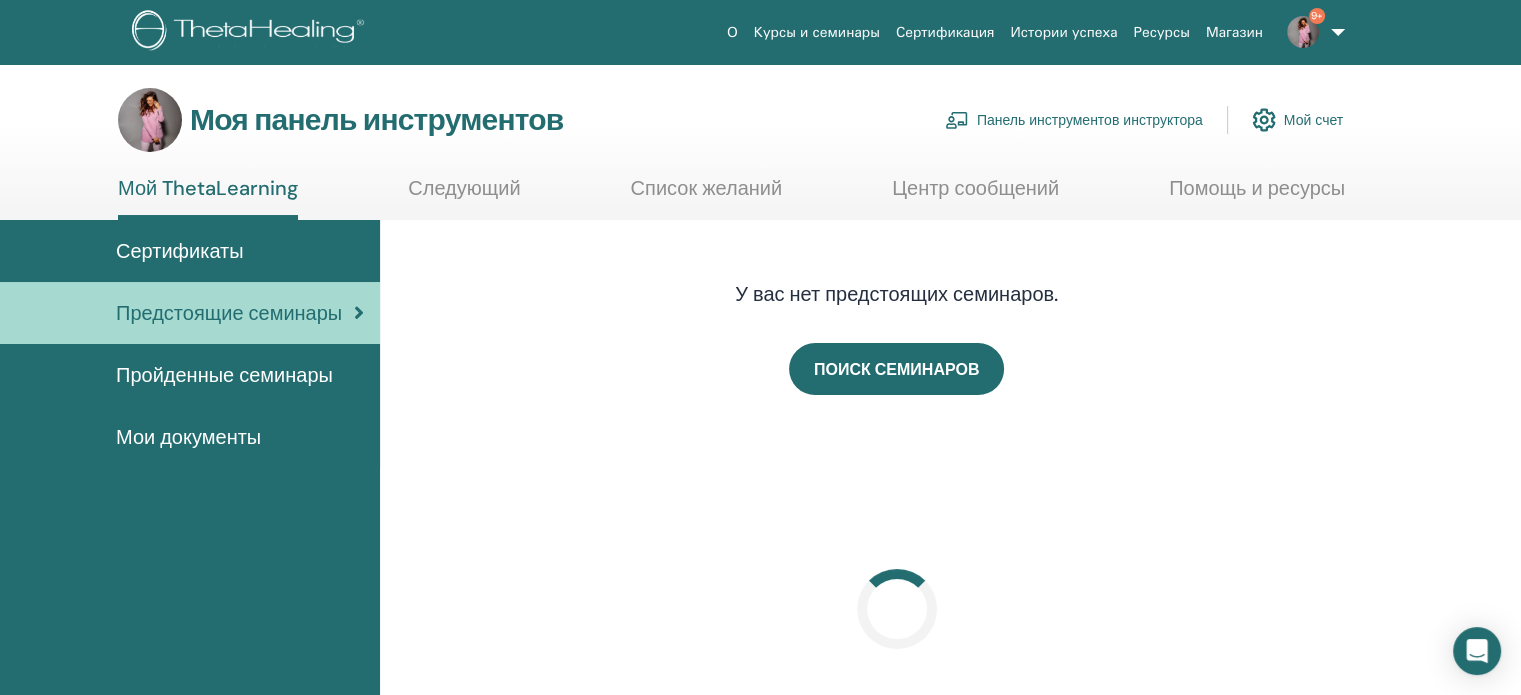 click on "Панель инструментов инструктора" at bounding box center (1090, 121) 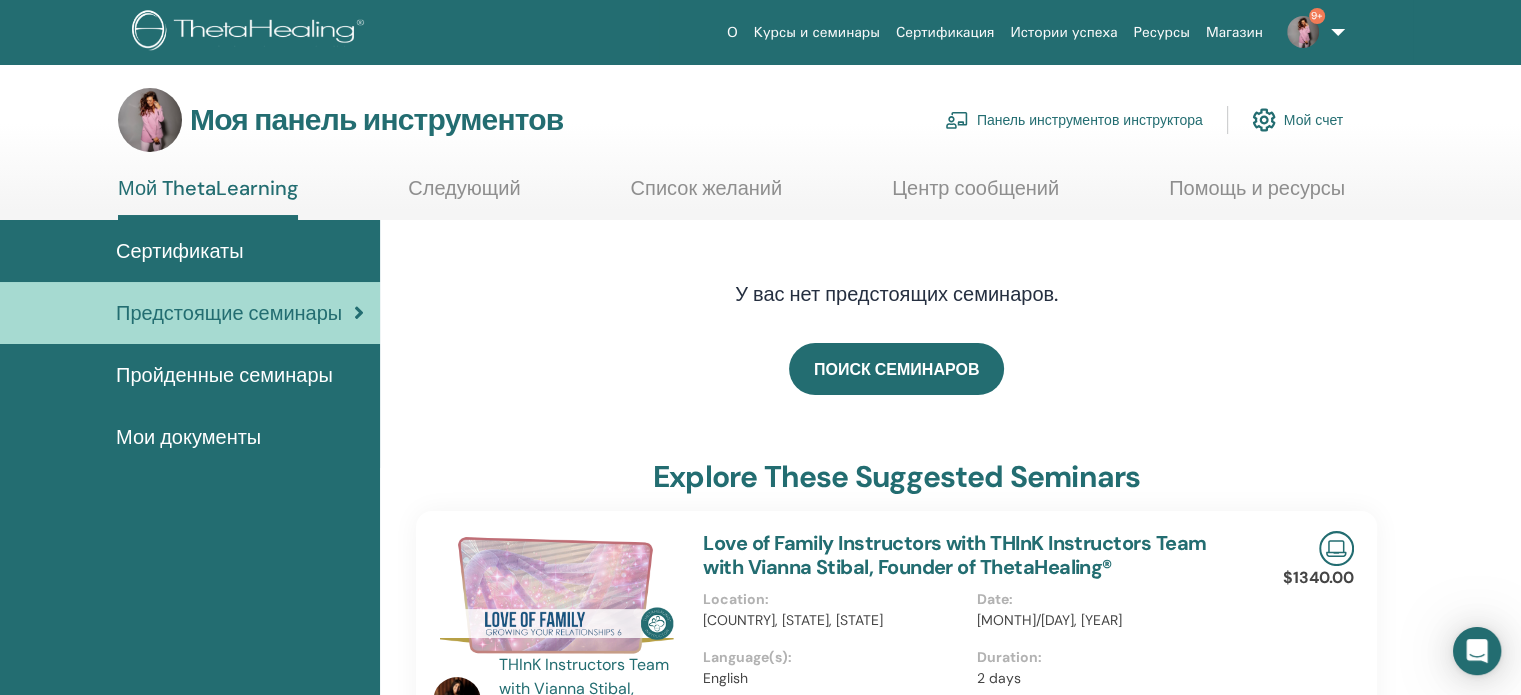 scroll, scrollTop: 0, scrollLeft: 0, axis: both 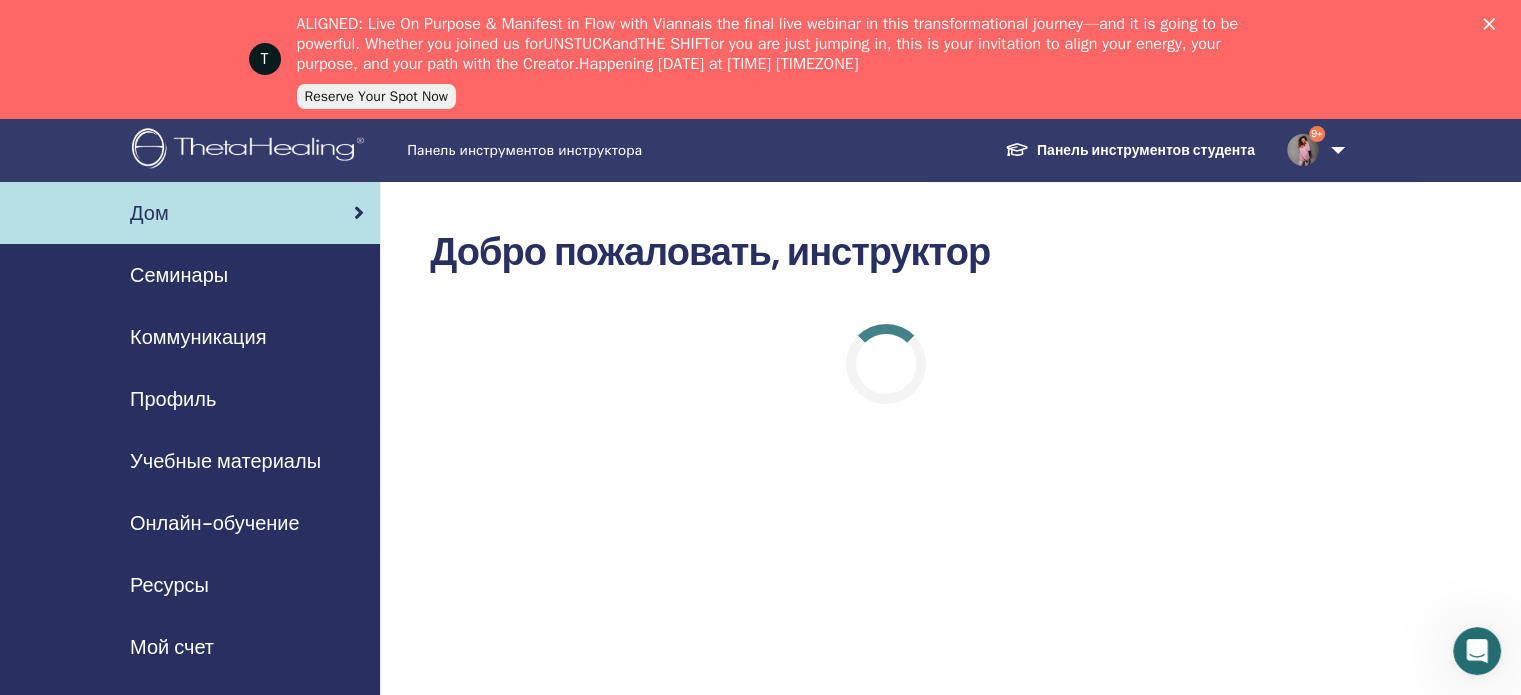 drag, startPoint x: 156, startPoint y: 156, endPoint x: 162, endPoint y: 179, distance: 23.769728 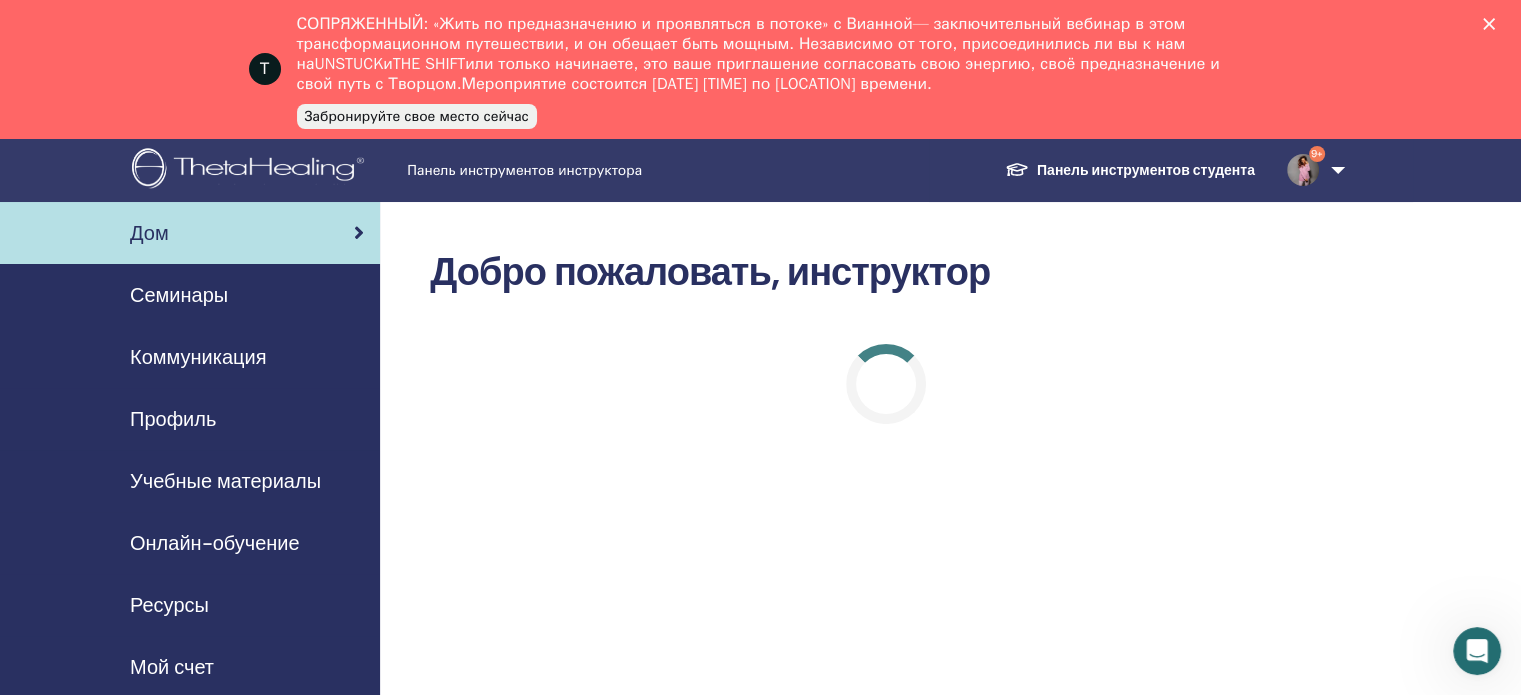 click on "Семинары" at bounding box center [179, 295] 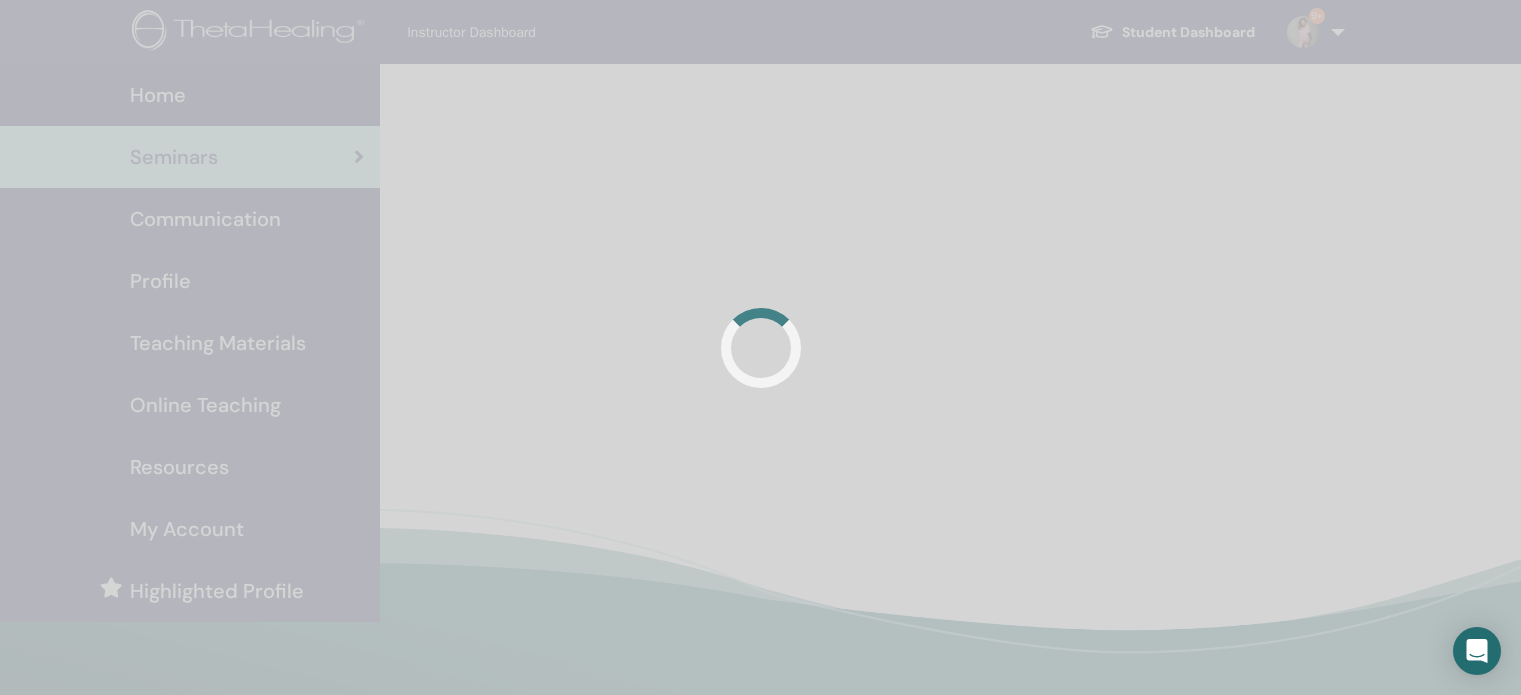 scroll, scrollTop: 0, scrollLeft: 0, axis: both 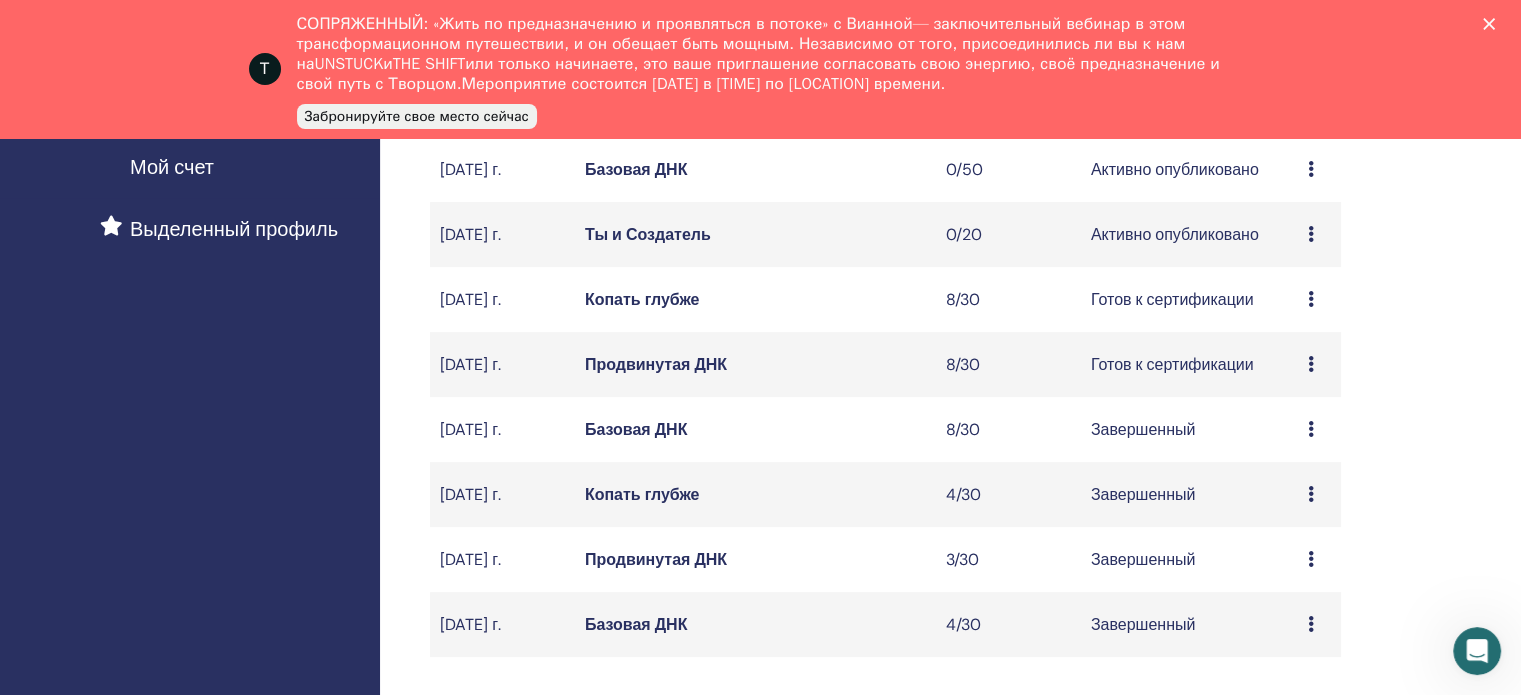 click at bounding box center (1311, 234) 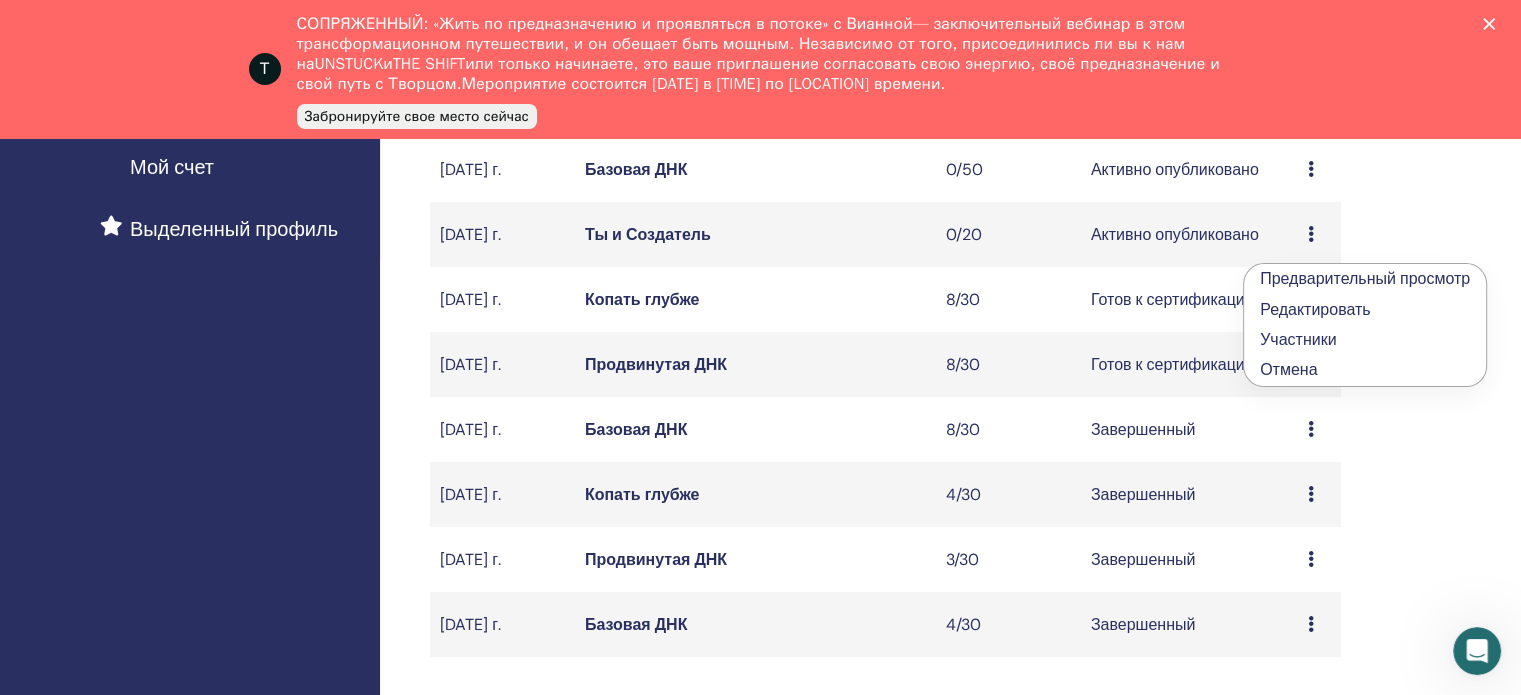 click on "Ты и Создатель" at bounding box center (755, 234) 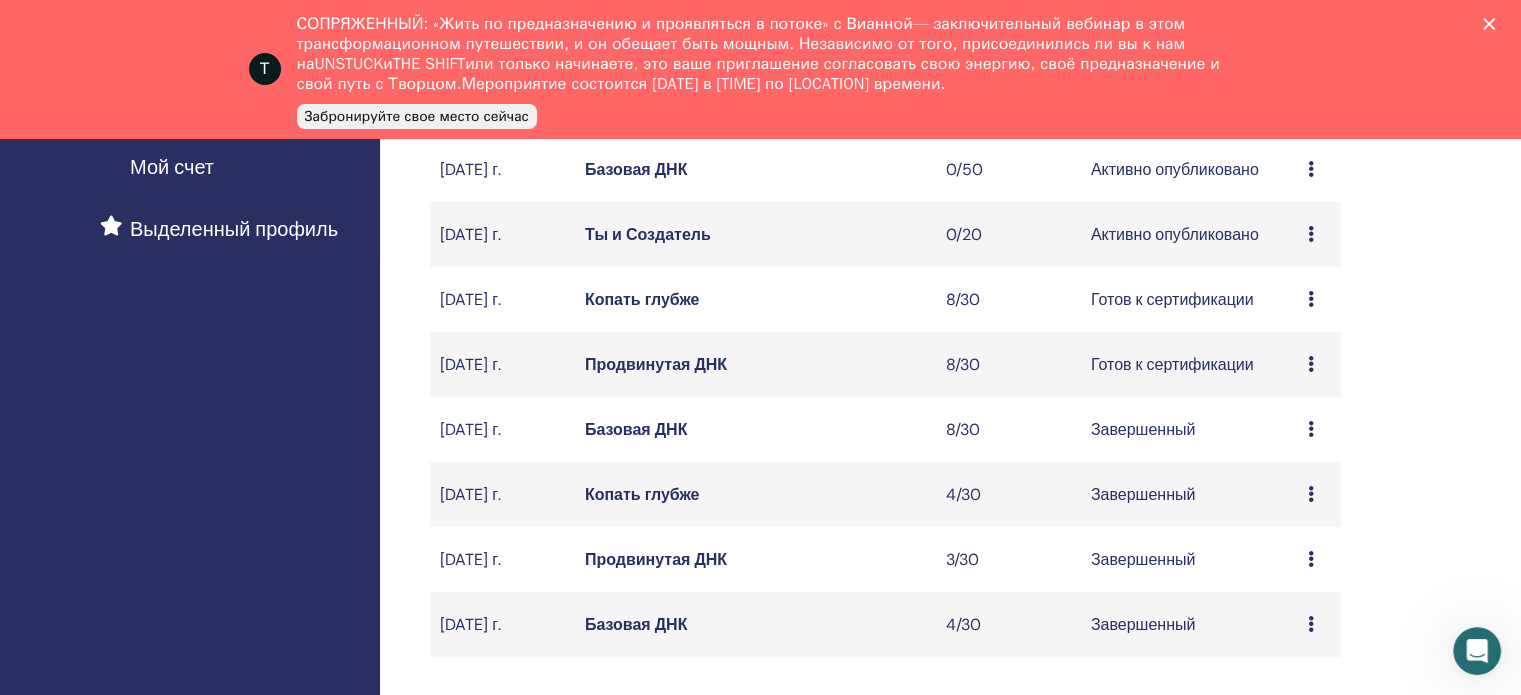 click on "Ты и Создатель" at bounding box center (648, 234) 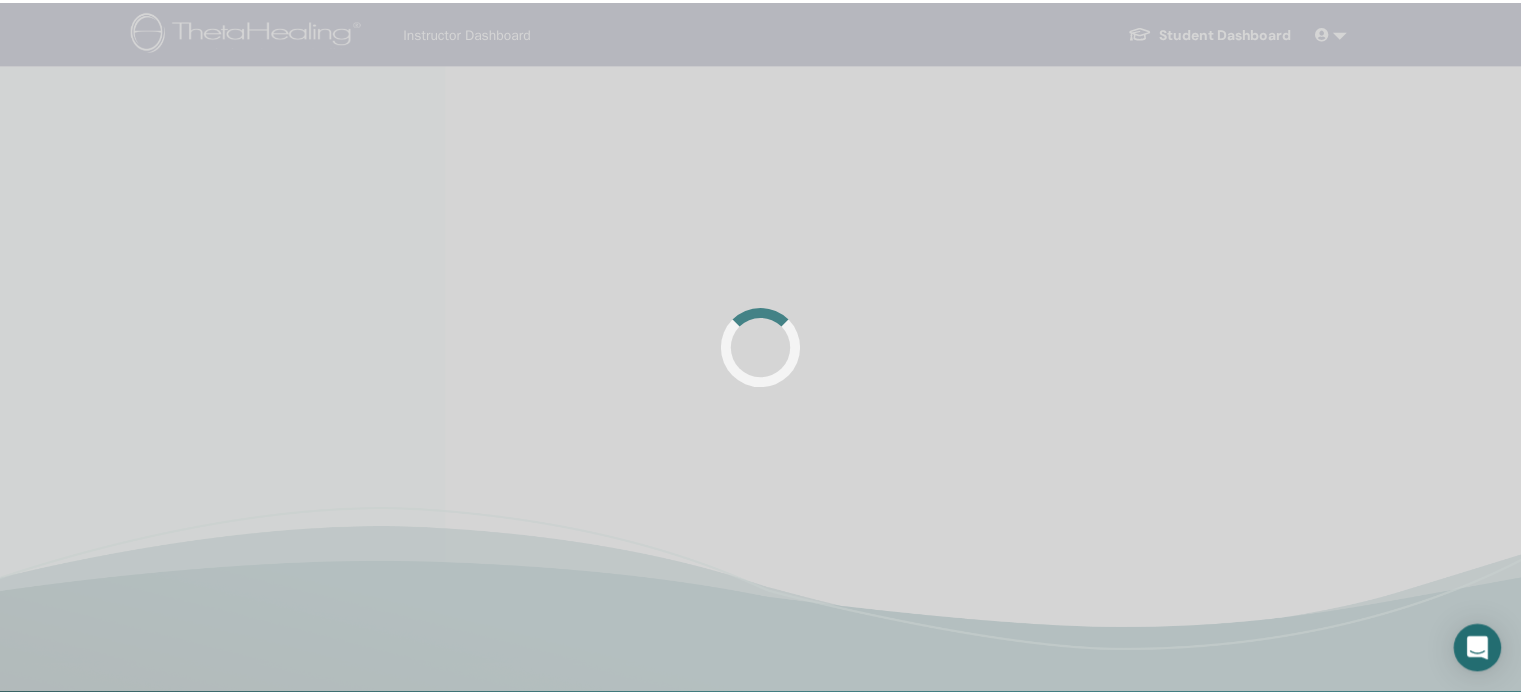scroll, scrollTop: 0, scrollLeft: 0, axis: both 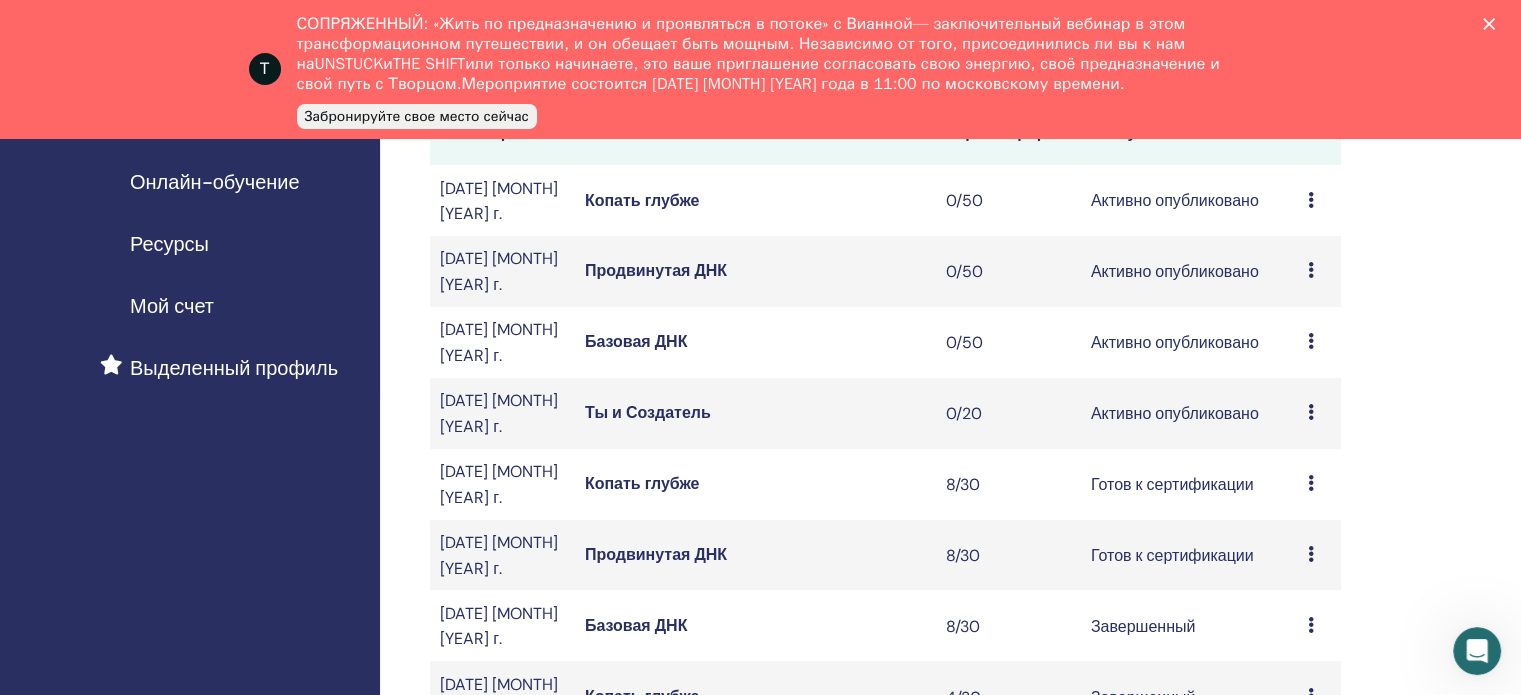 drag, startPoint x: 1309, startPoint y: 401, endPoint x: 1350, endPoint y: 410, distance: 41.976185 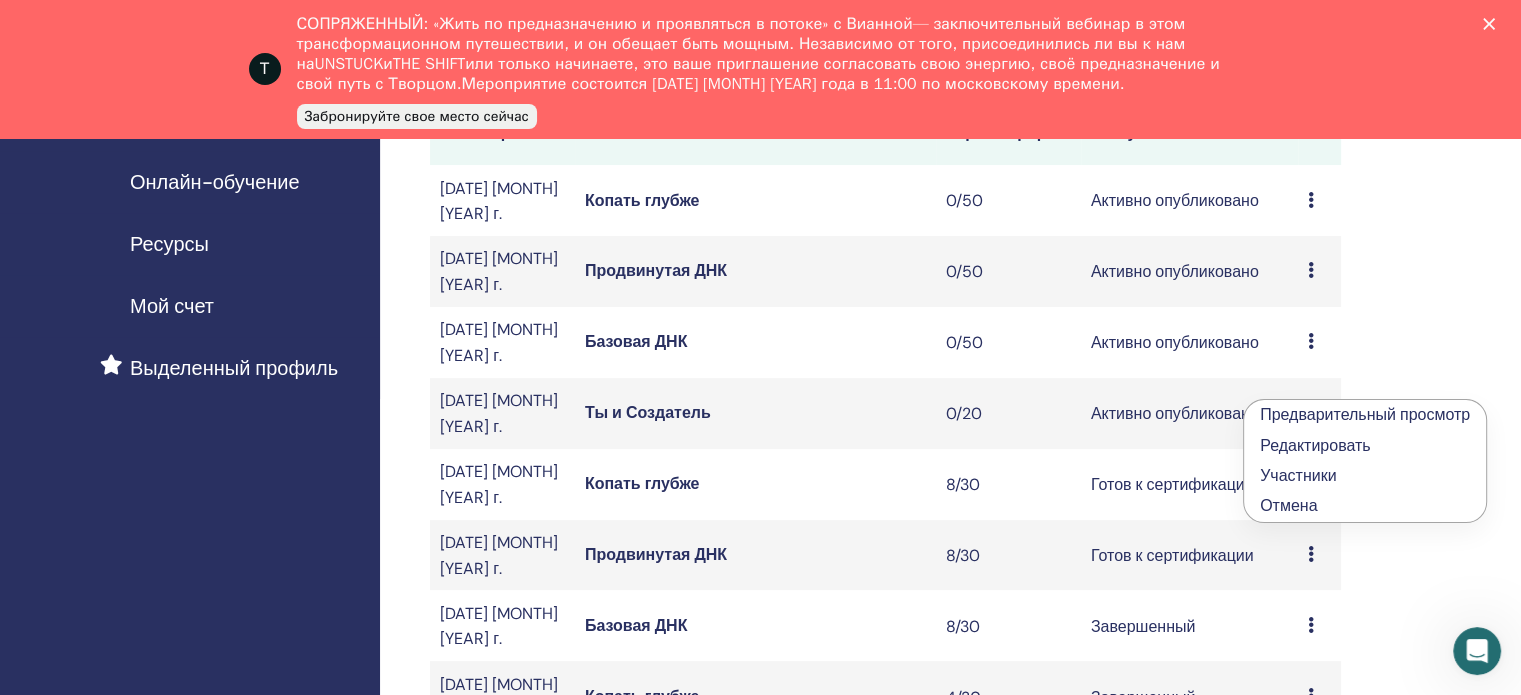 click on "Редактировать" at bounding box center (1315, 445) 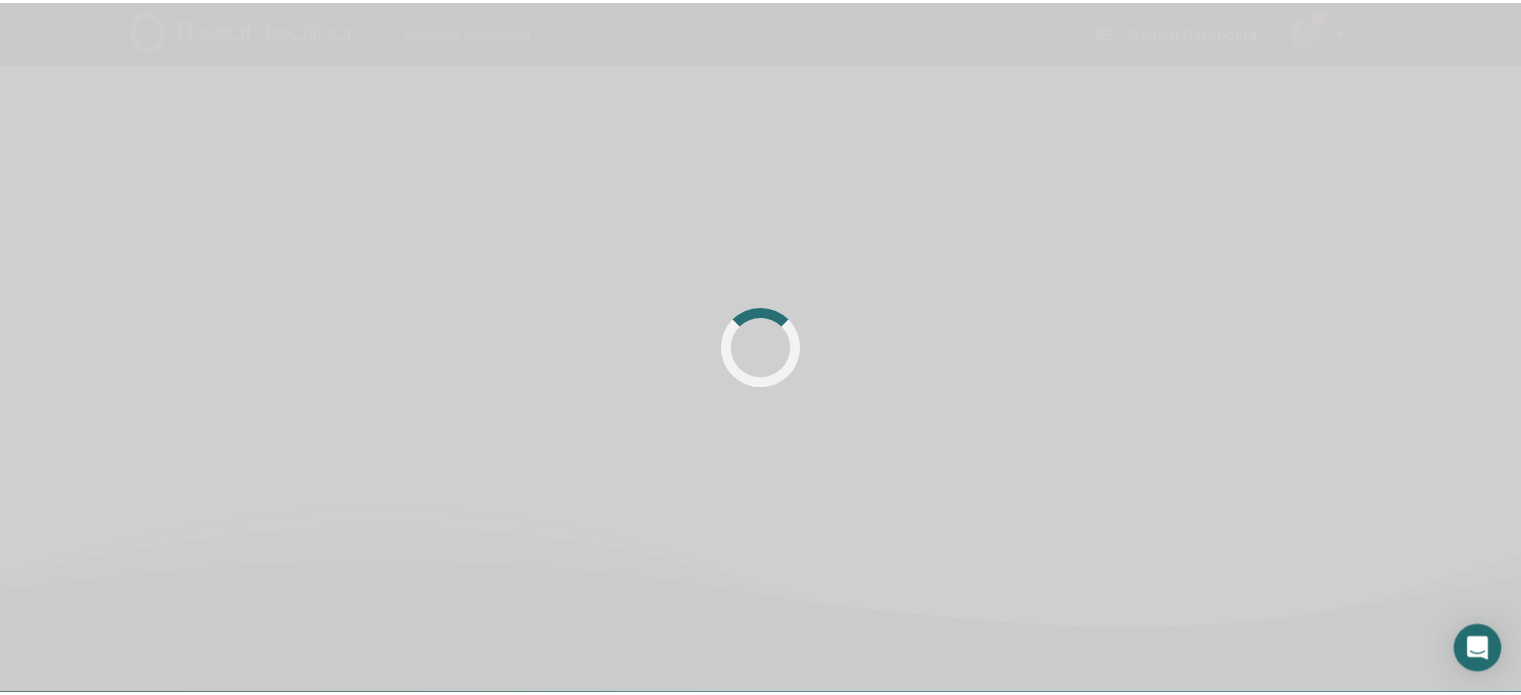 scroll, scrollTop: 0, scrollLeft: 0, axis: both 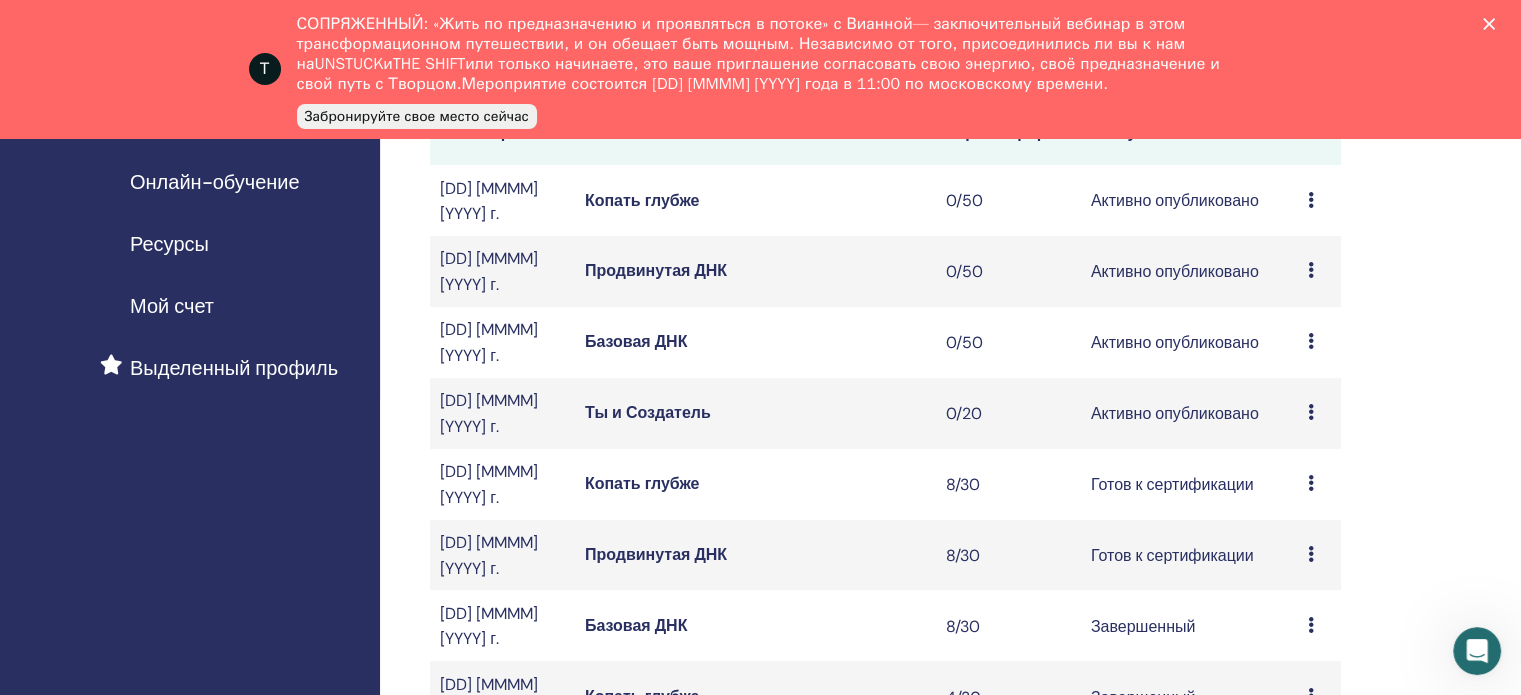 click on "Копать глубже" at bounding box center (642, 483) 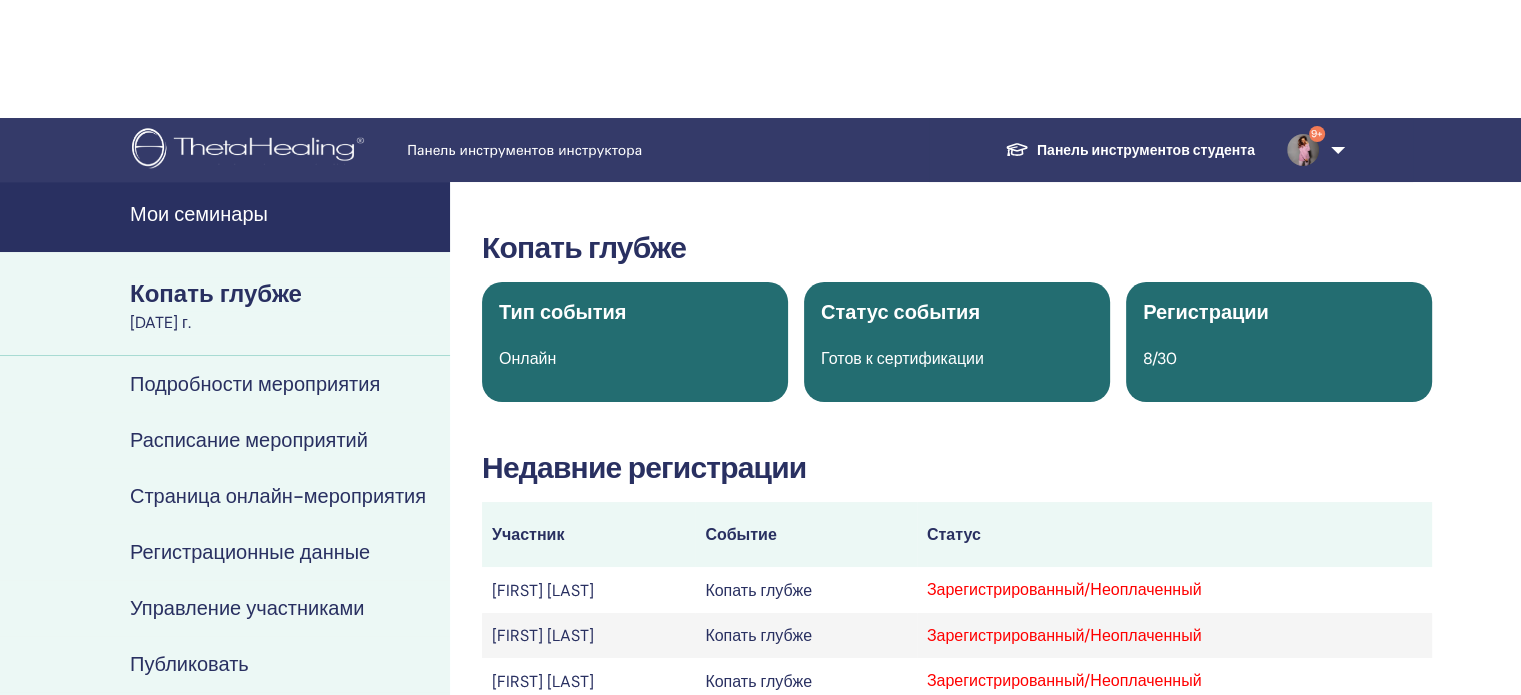 scroll, scrollTop: 200, scrollLeft: 0, axis: vertical 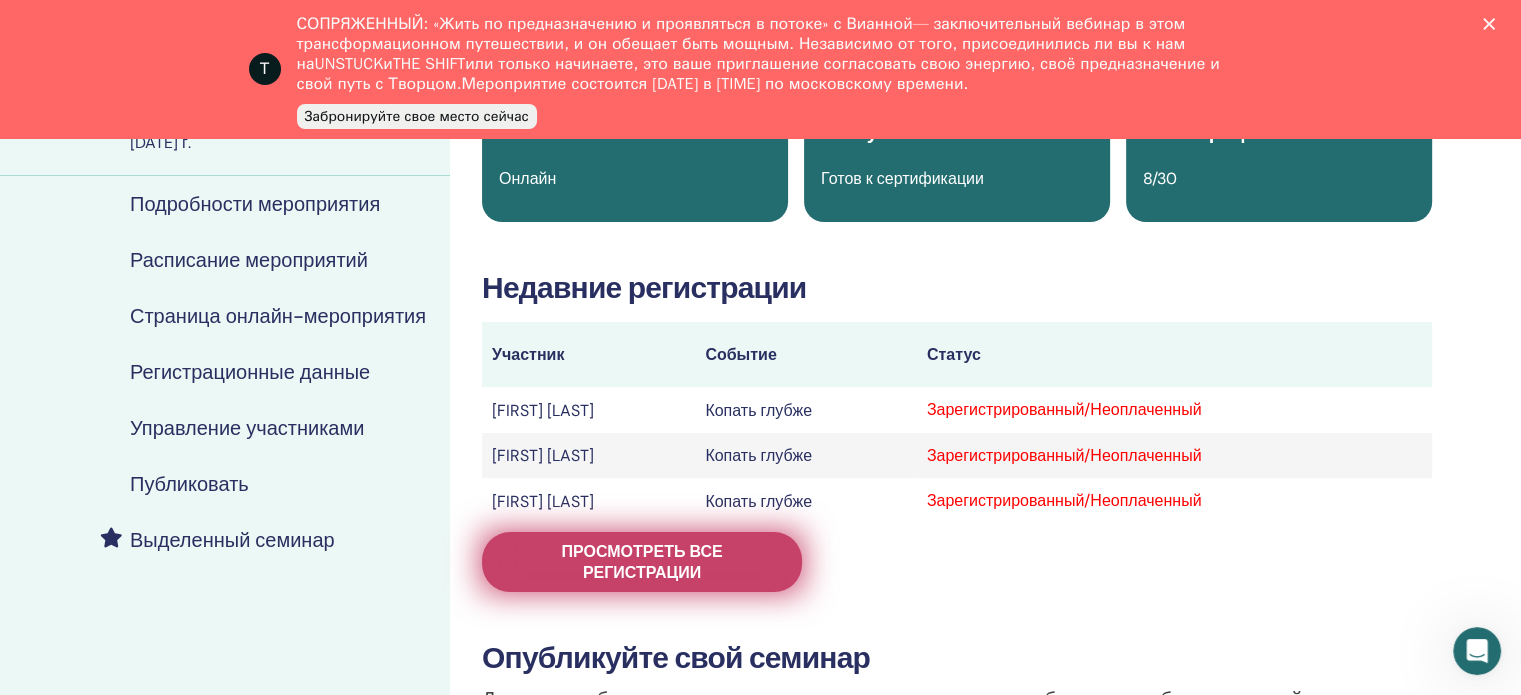 click on "Просмотреть все регистрации" at bounding box center (641, 562) 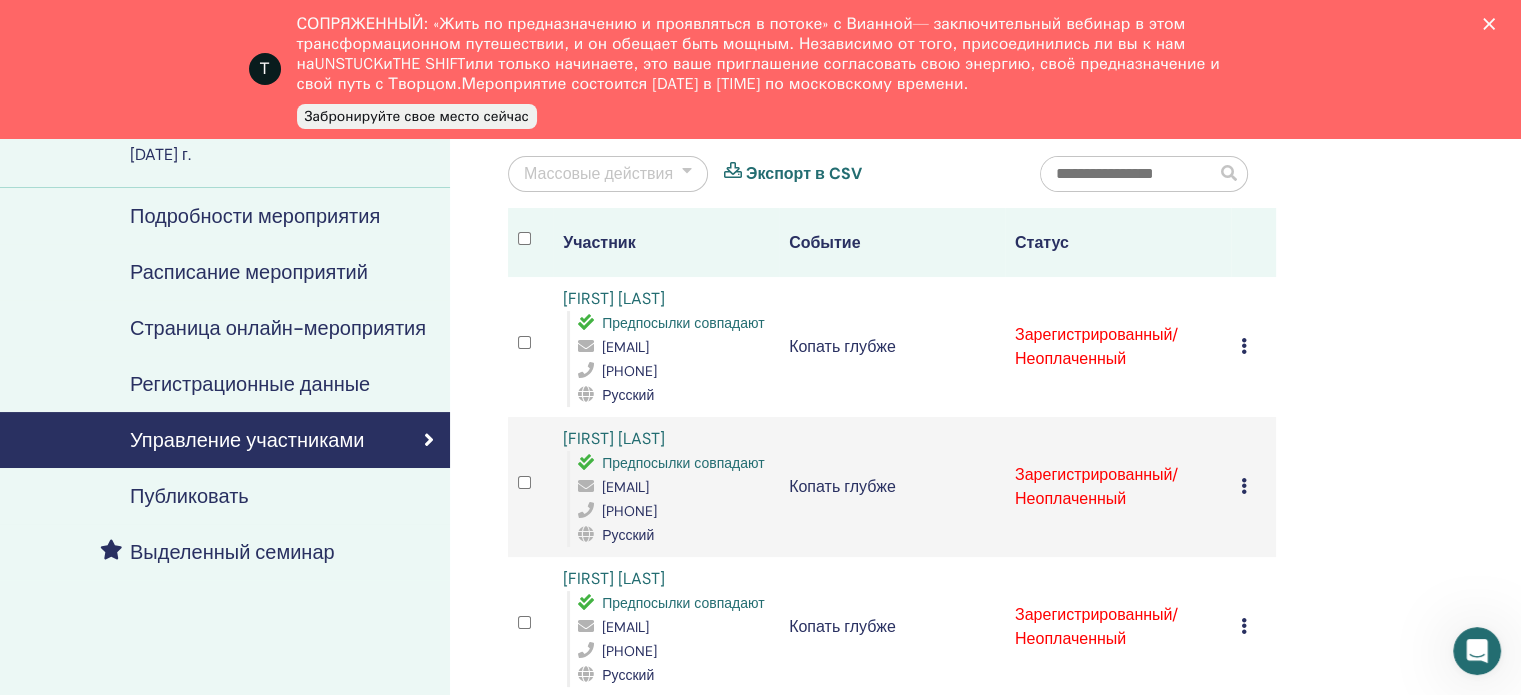 scroll, scrollTop: 200, scrollLeft: 0, axis: vertical 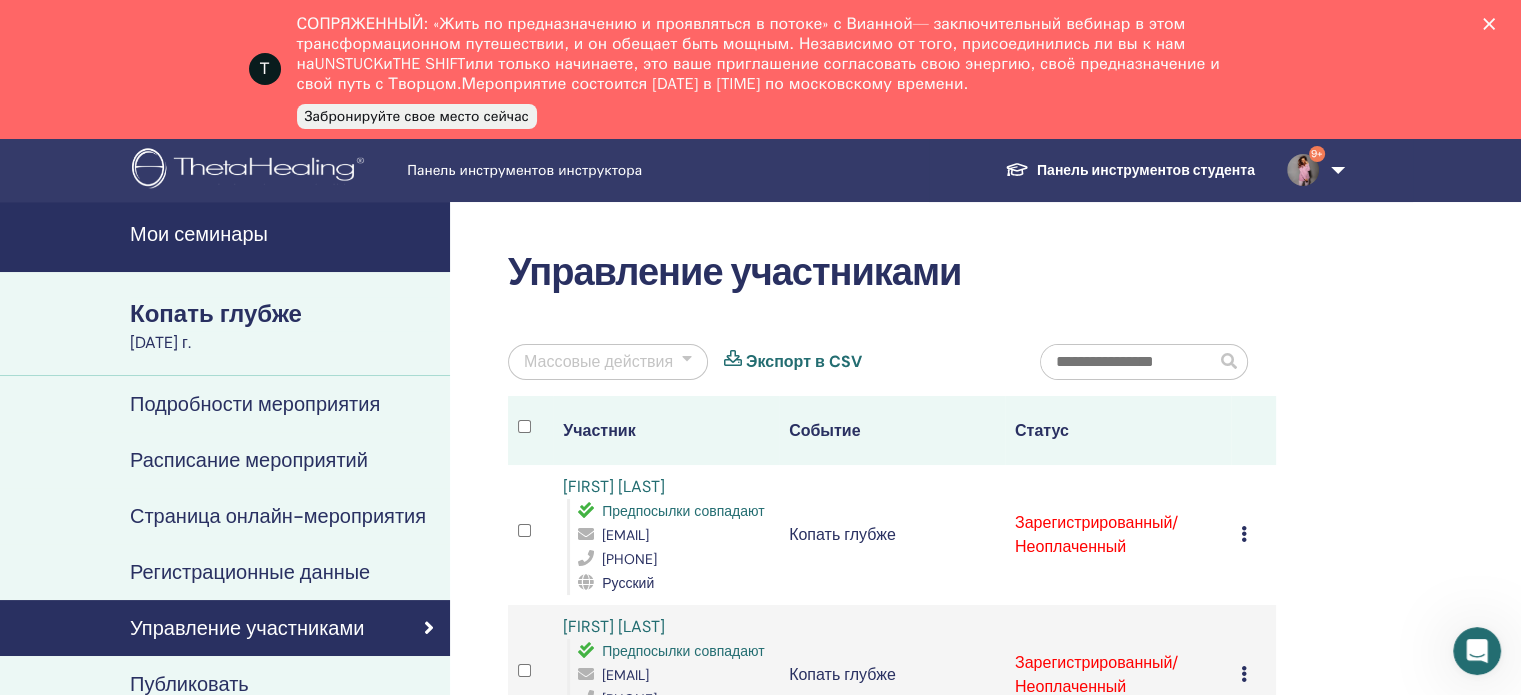 click on "Массовые действия" at bounding box center (598, 361) 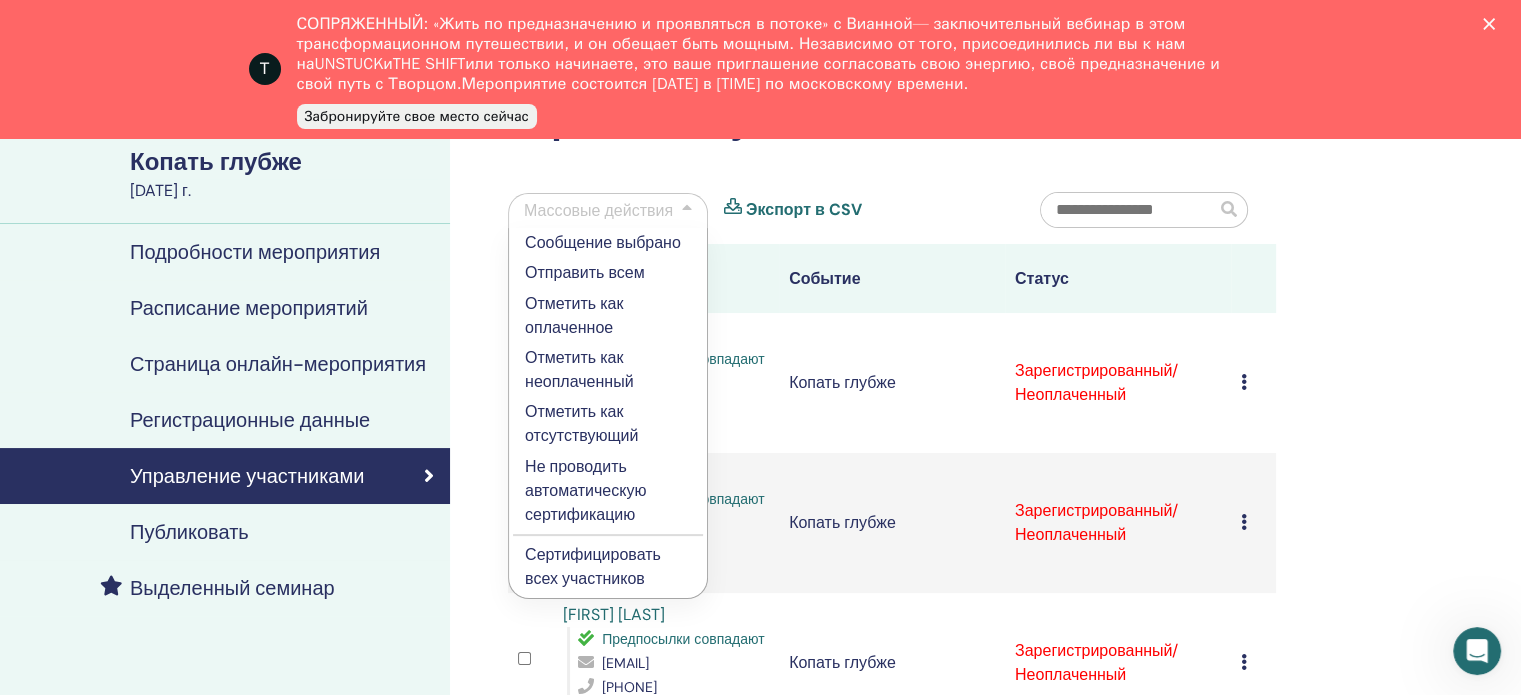scroll, scrollTop: 200, scrollLeft: 0, axis: vertical 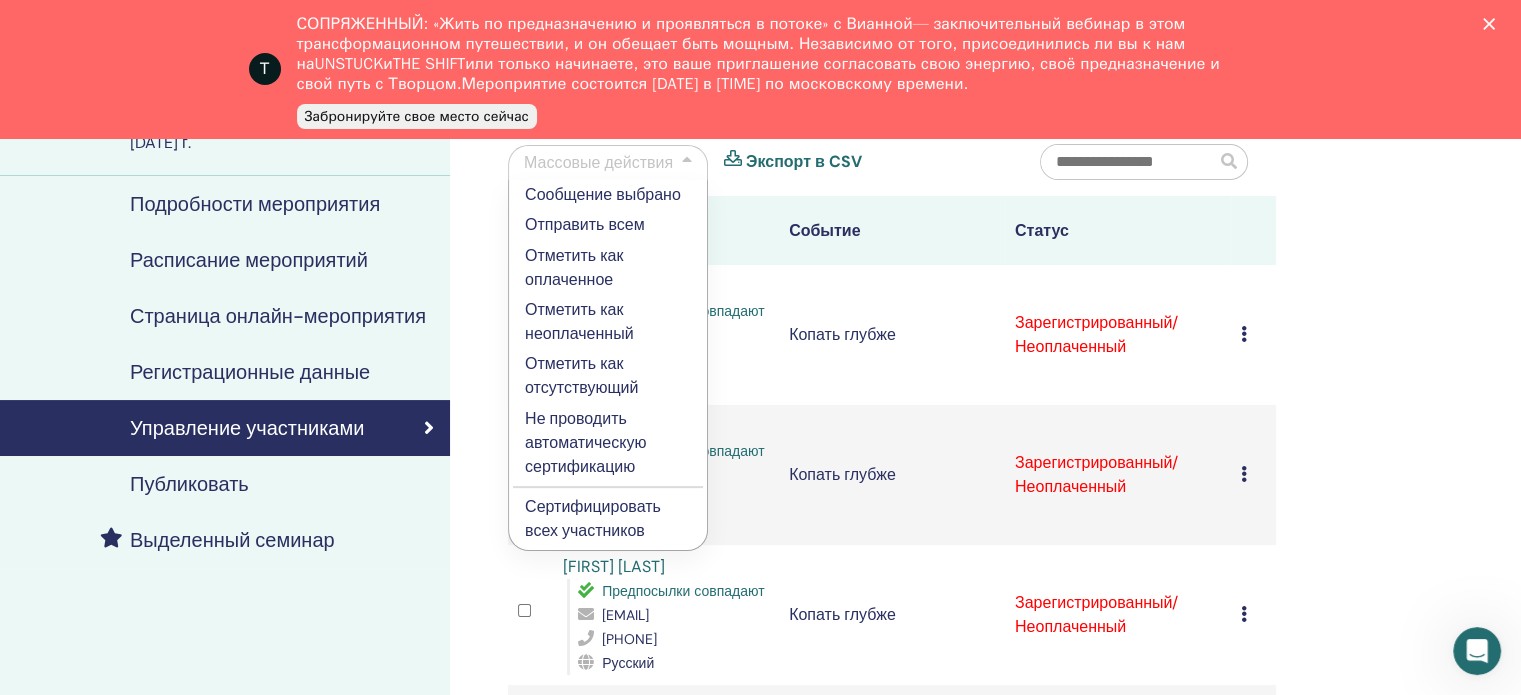 click on "Сертифицировать всех участников" at bounding box center [593, 518] 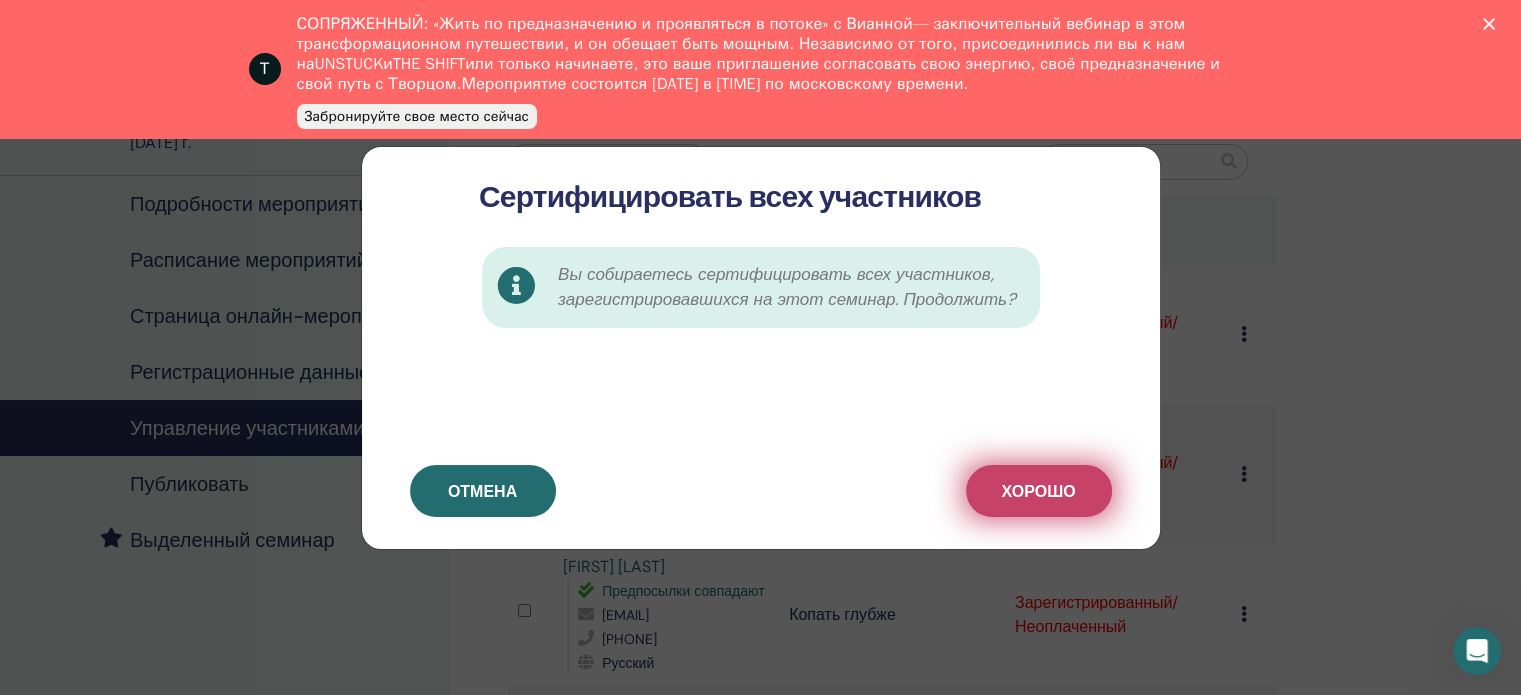 click on "ХОРОШО" at bounding box center [1038, 491] 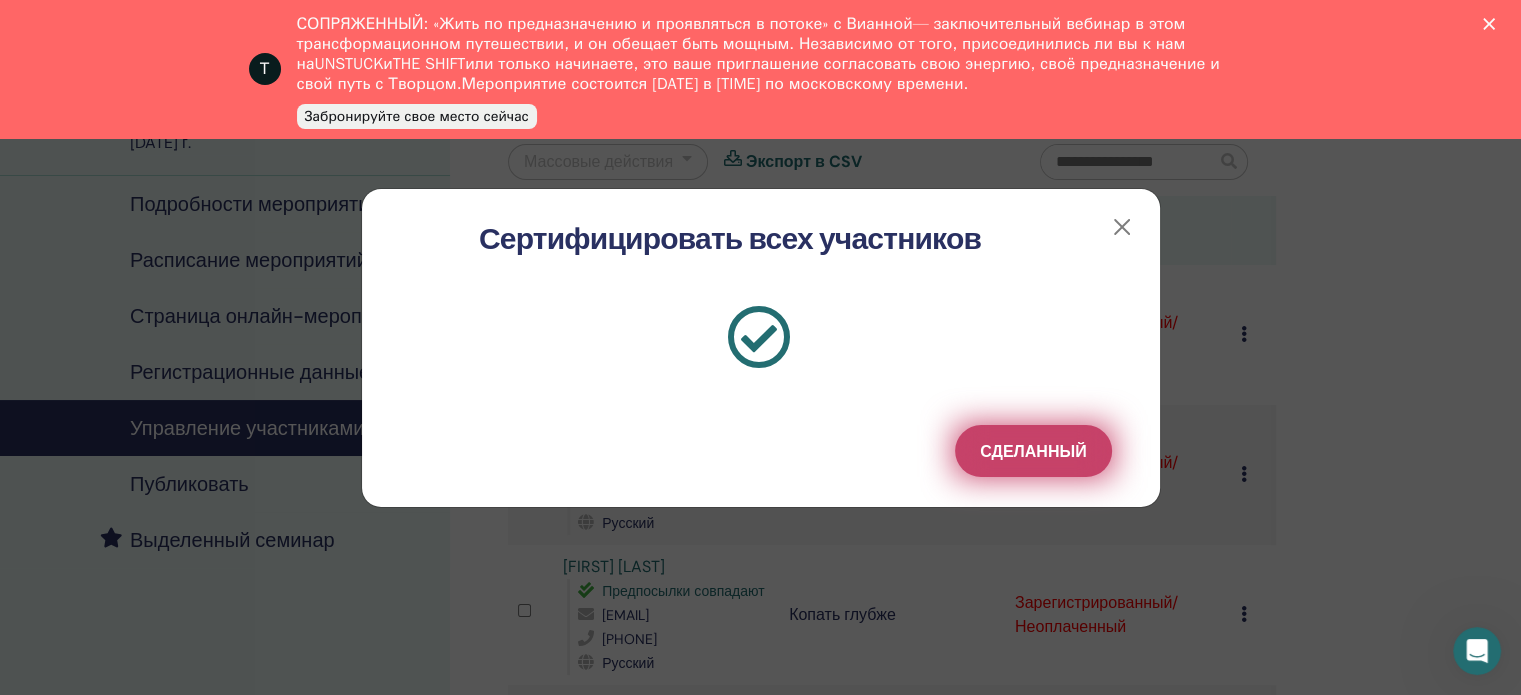 click on "Сделанный" at bounding box center (1033, 451) 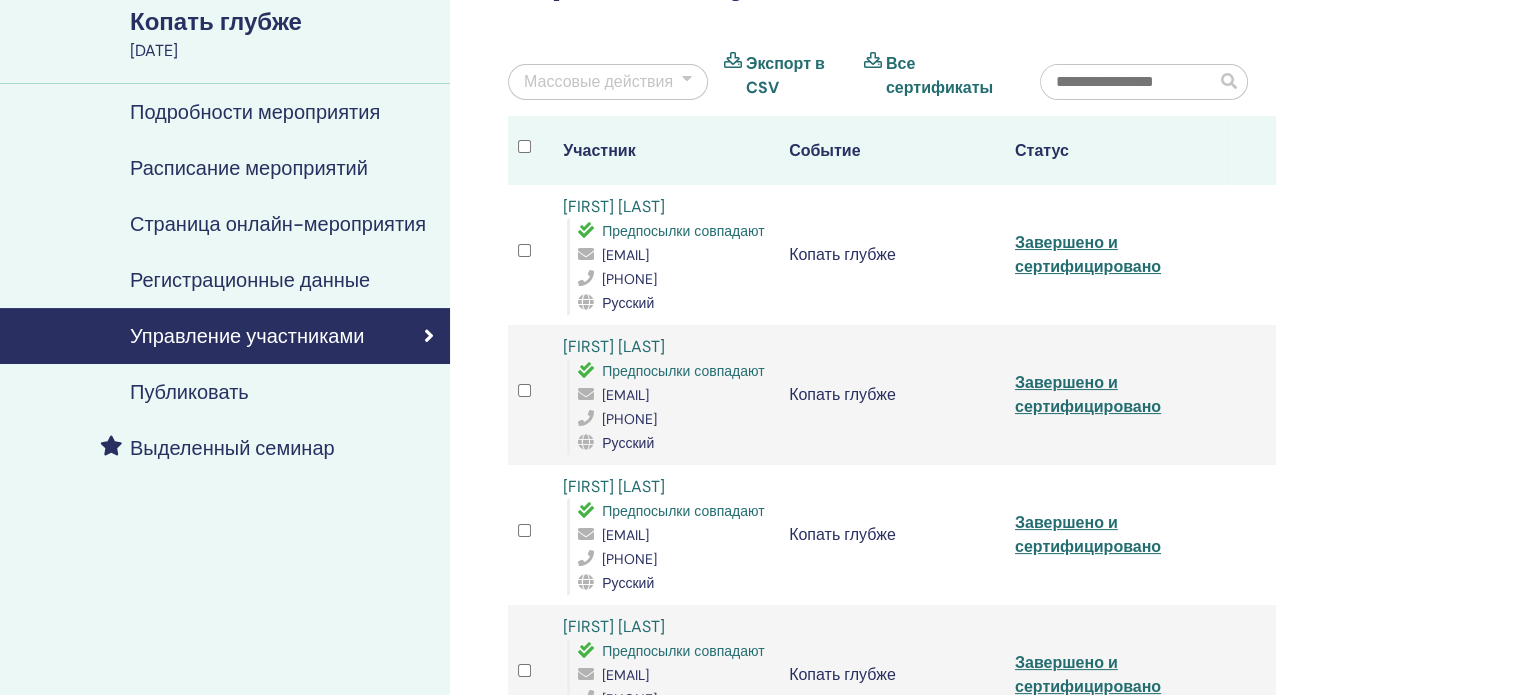 scroll, scrollTop: 570, scrollLeft: 0, axis: vertical 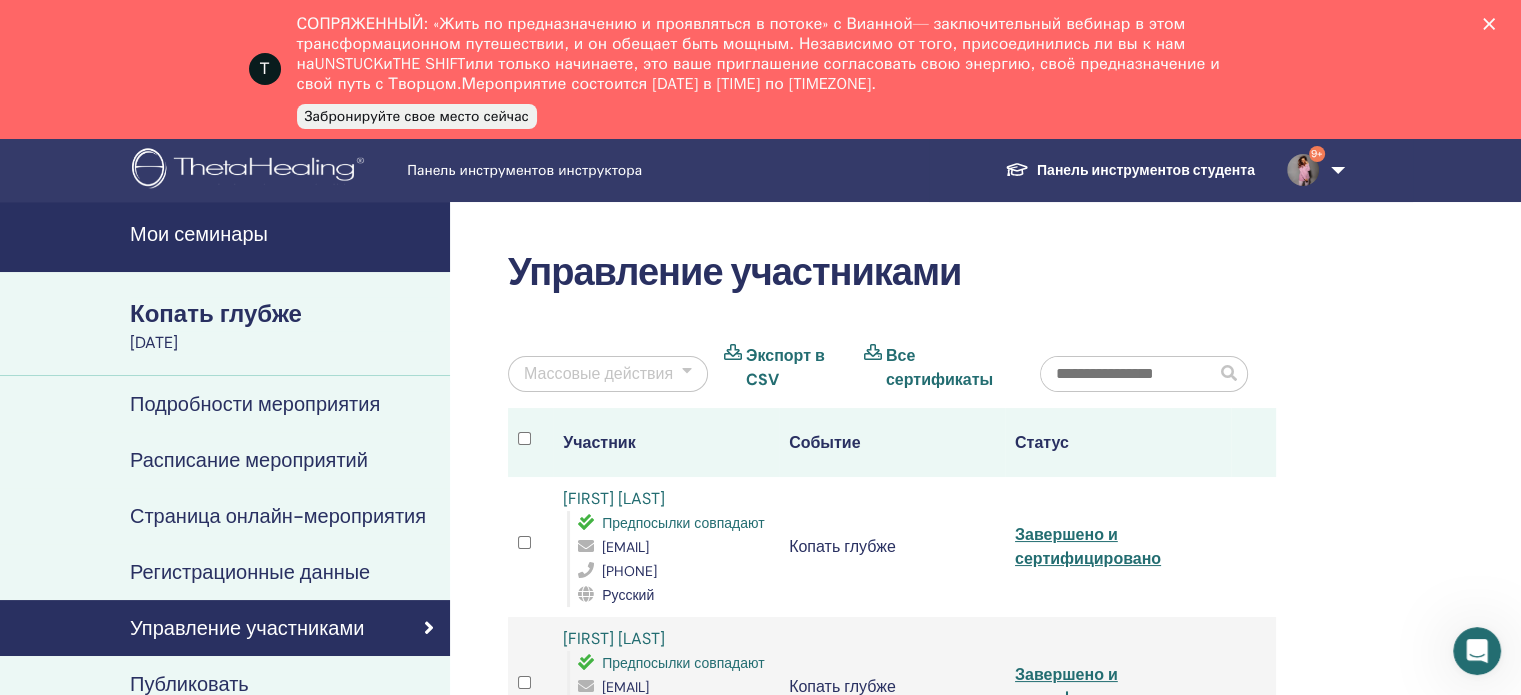 click on "Мои семинары" at bounding box center (199, 234) 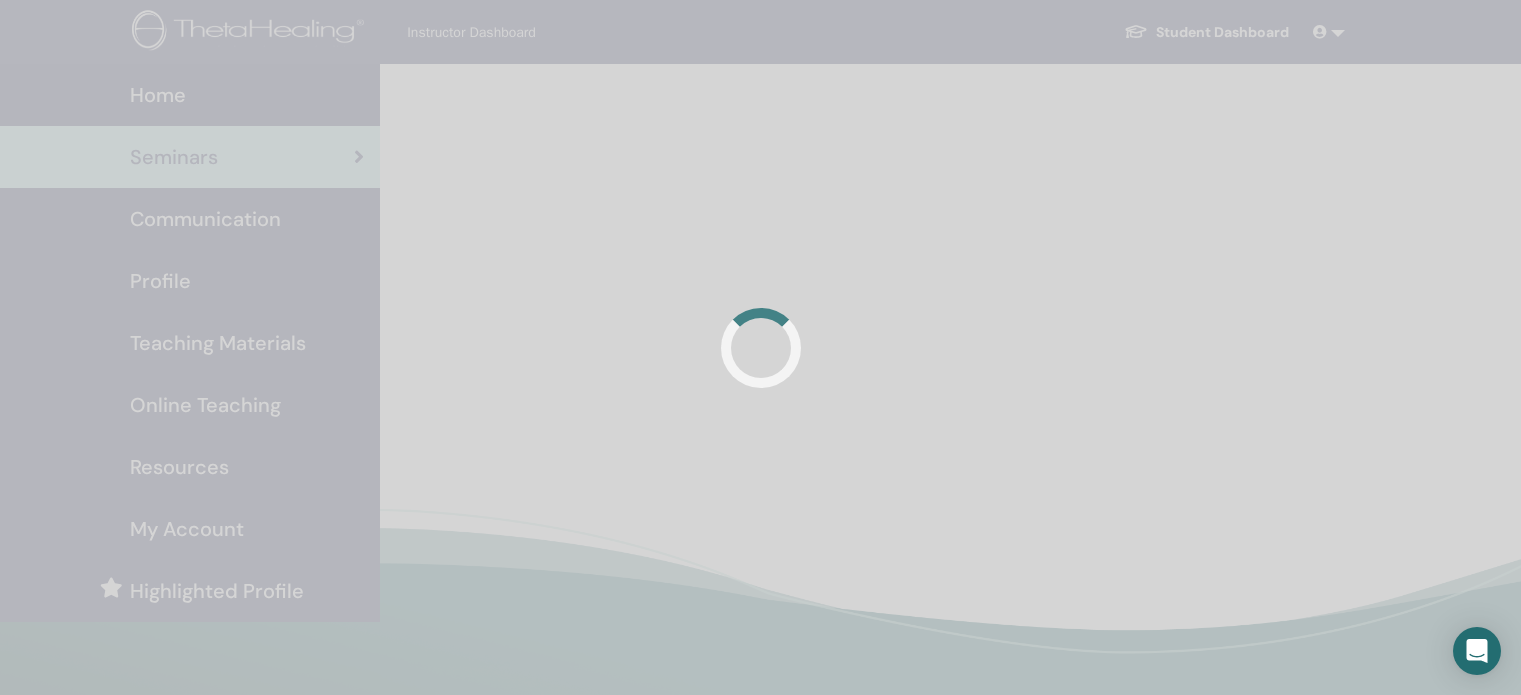 scroll, scrollTop: 0, scrollLeft: 0, axis: both 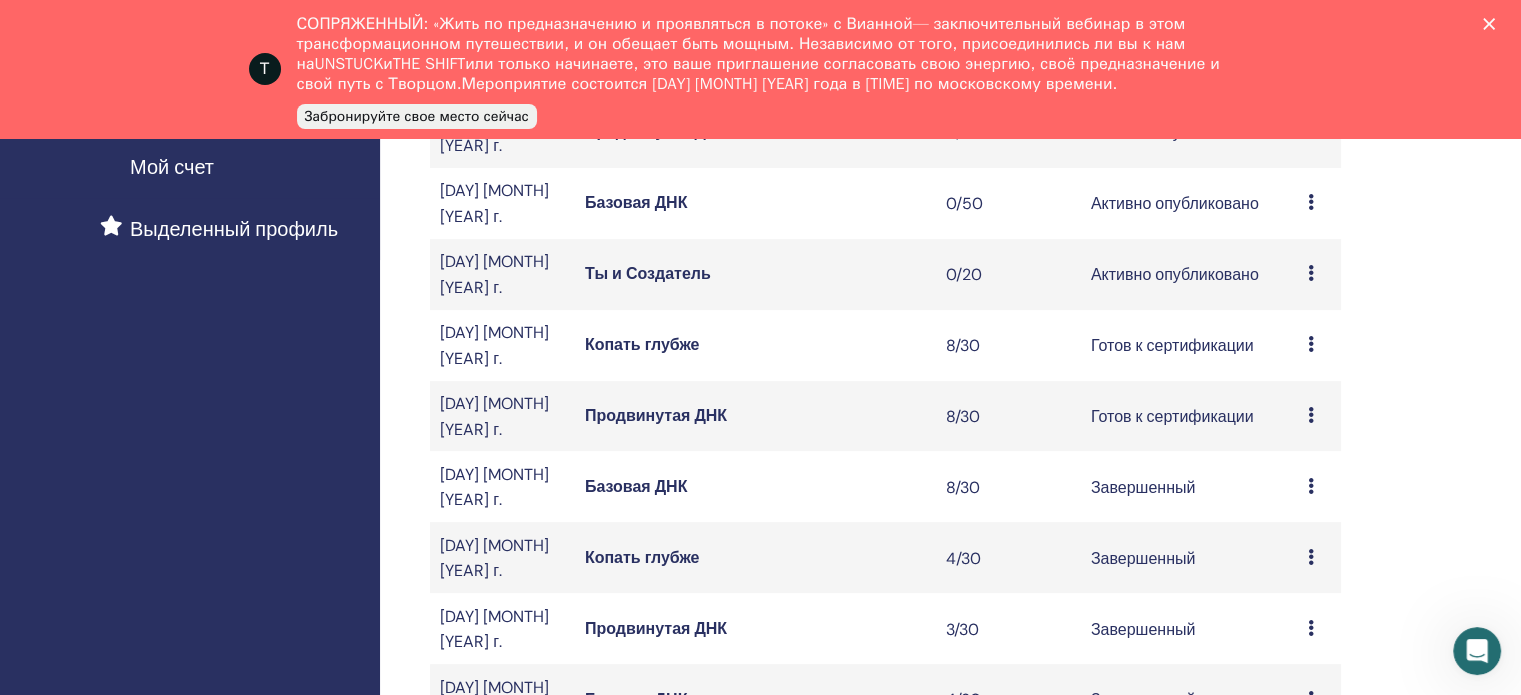 drag, startPoint x: 1309, startPoint y: 259, endPoint x: 1327, endPoint y: 267, distance: 19.697716 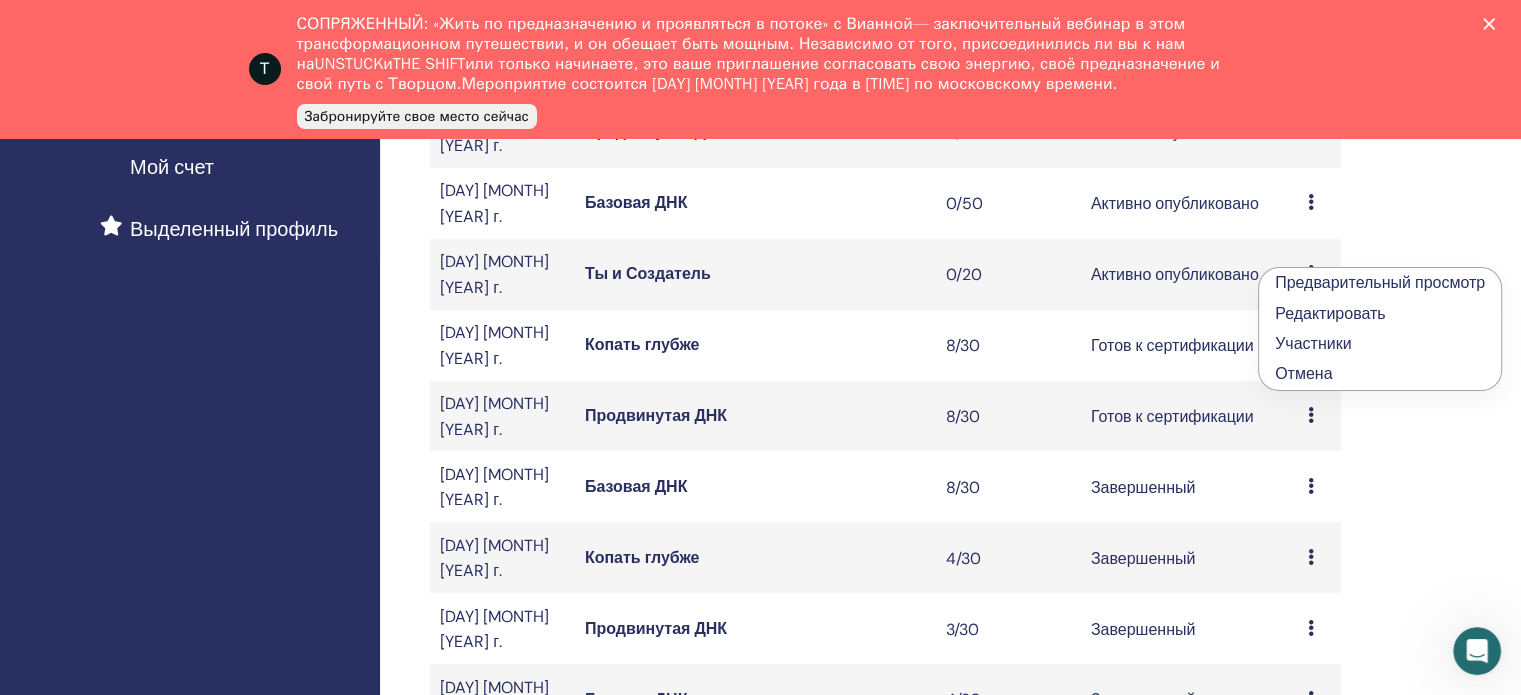 click on "Отмена" at bounding box center [1303, 373] 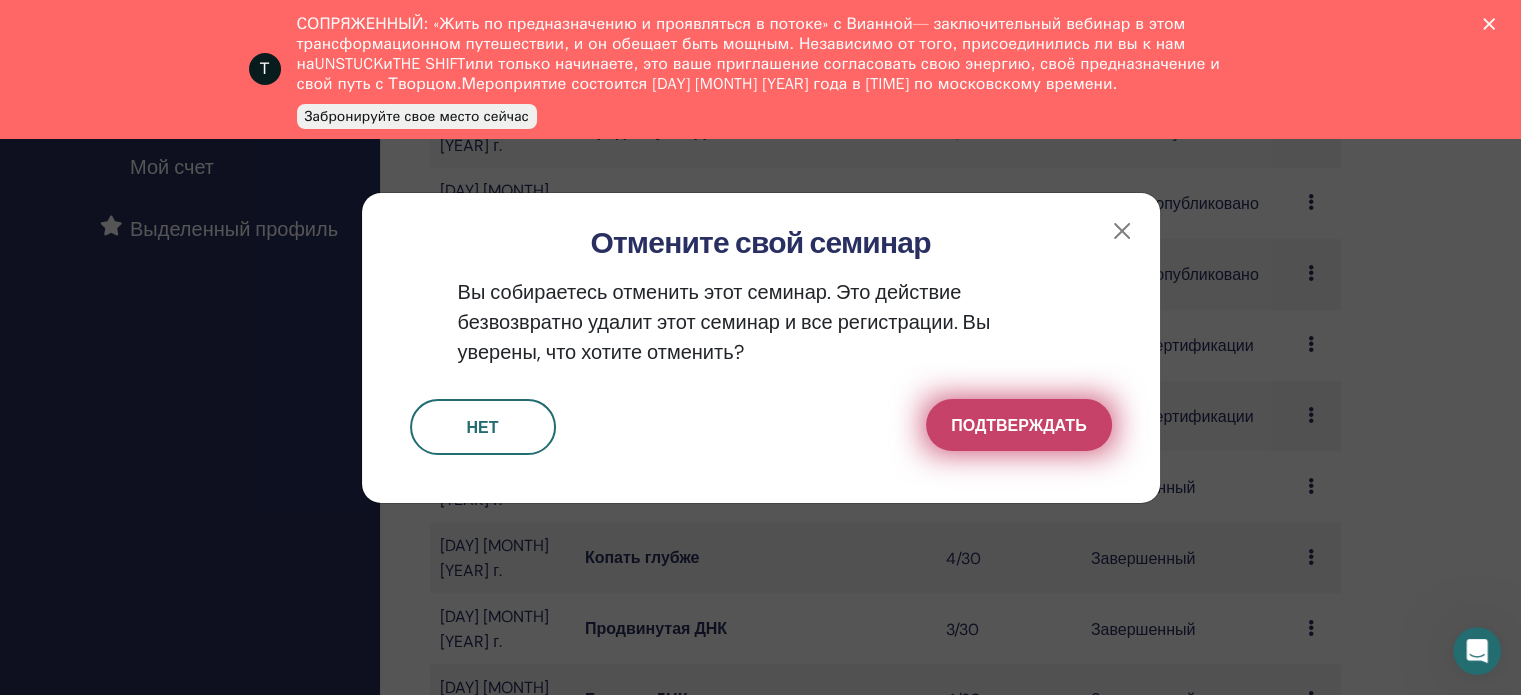 click on "Подтверждать" at bounding box center (1018, 425) 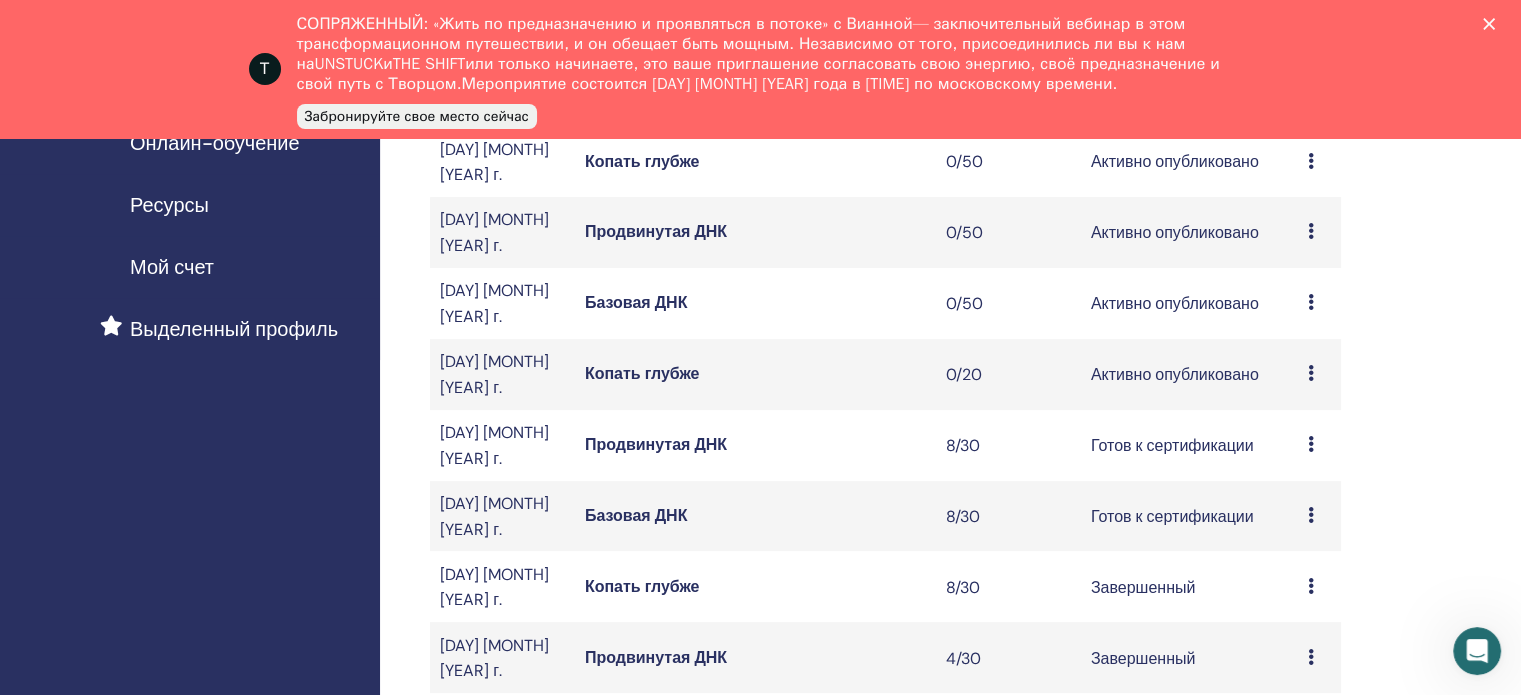 scroll, scrollTop: 300, scrollLeft: 0, axis: vertical 